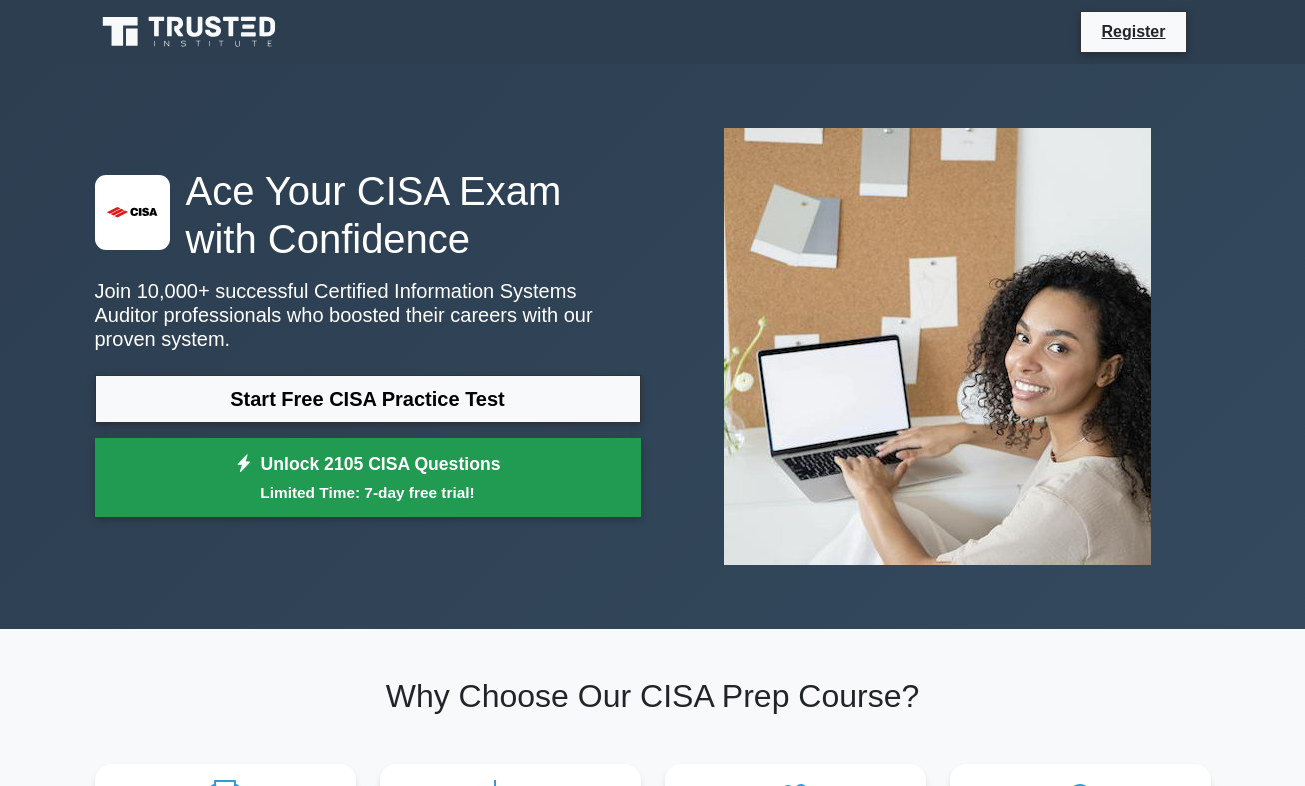scroll, scrollTop: 0, scrollLeft: 0, axis: both 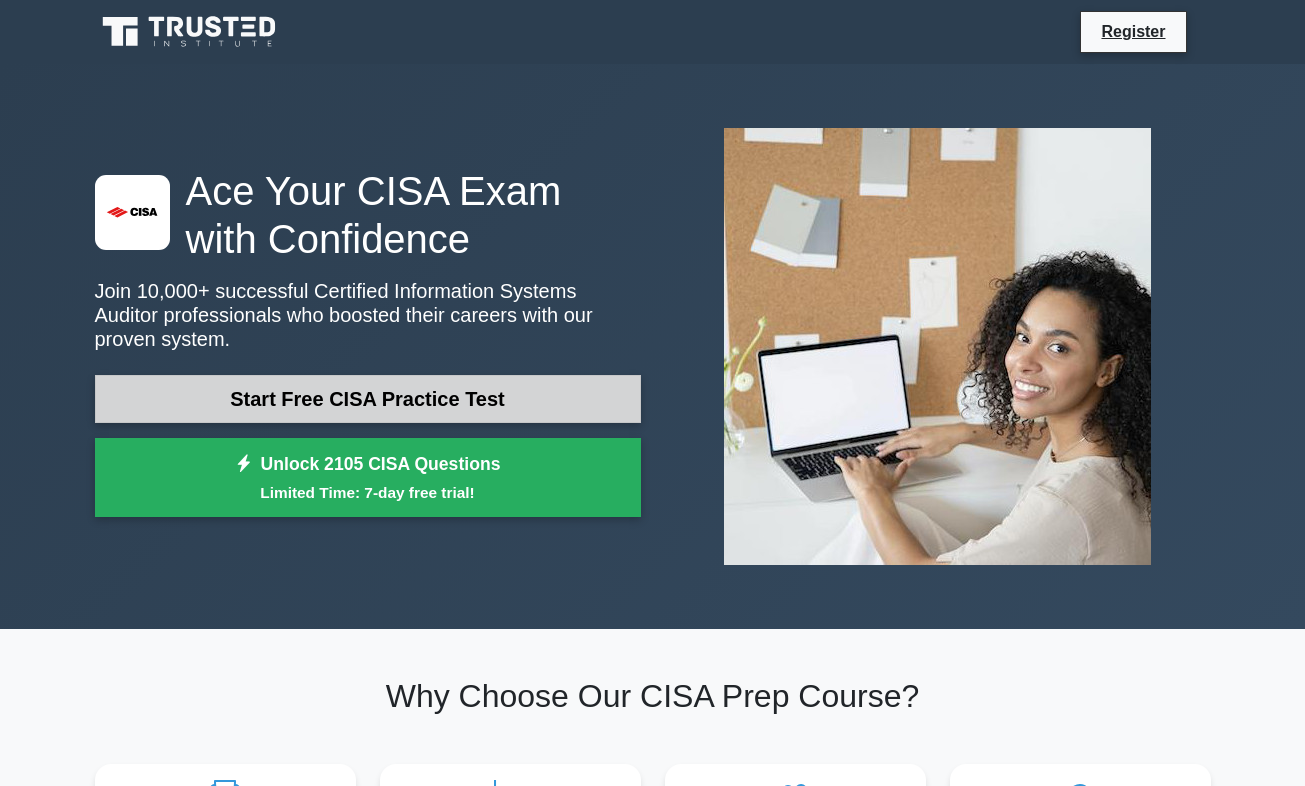 click on "Start Free CISA Practice Test" at bounding box center [368, 399] 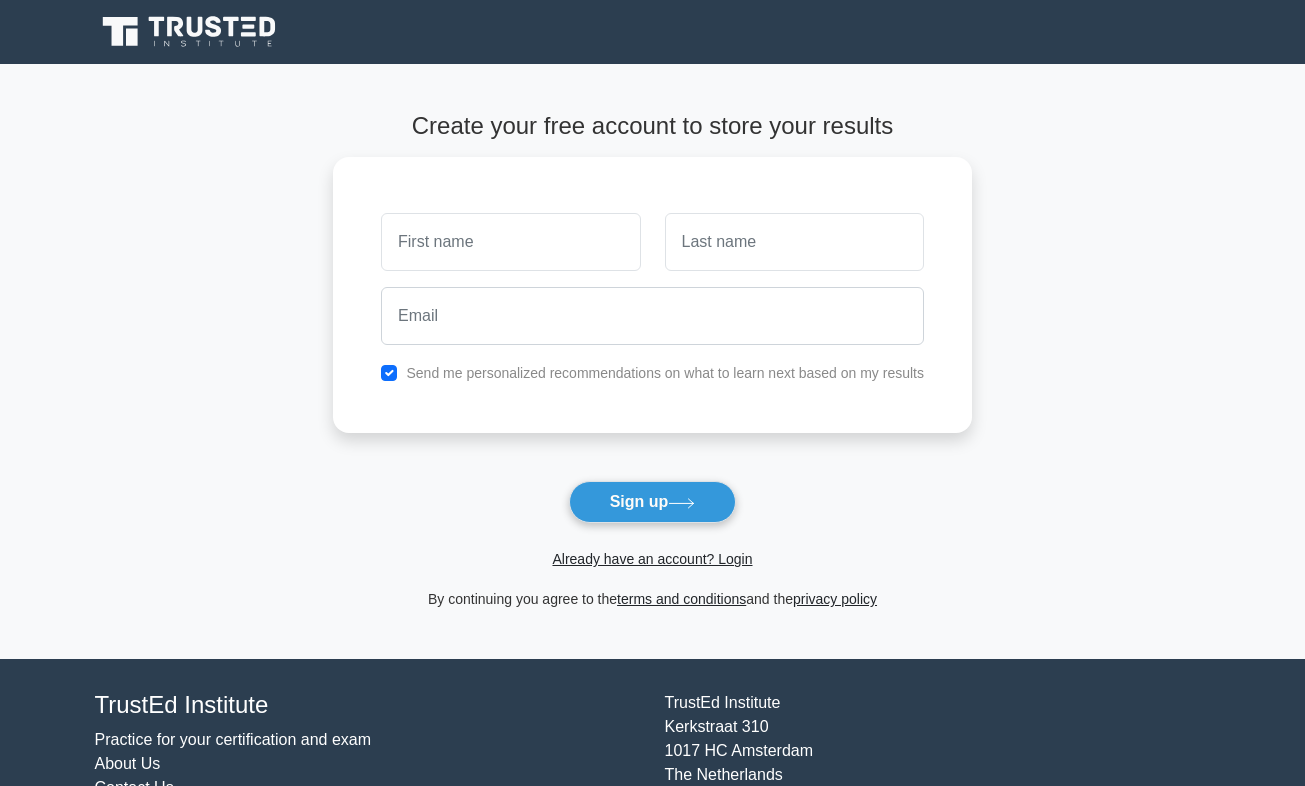 scroll, scrollTop: 0, scrollLeft: 0, axis: both 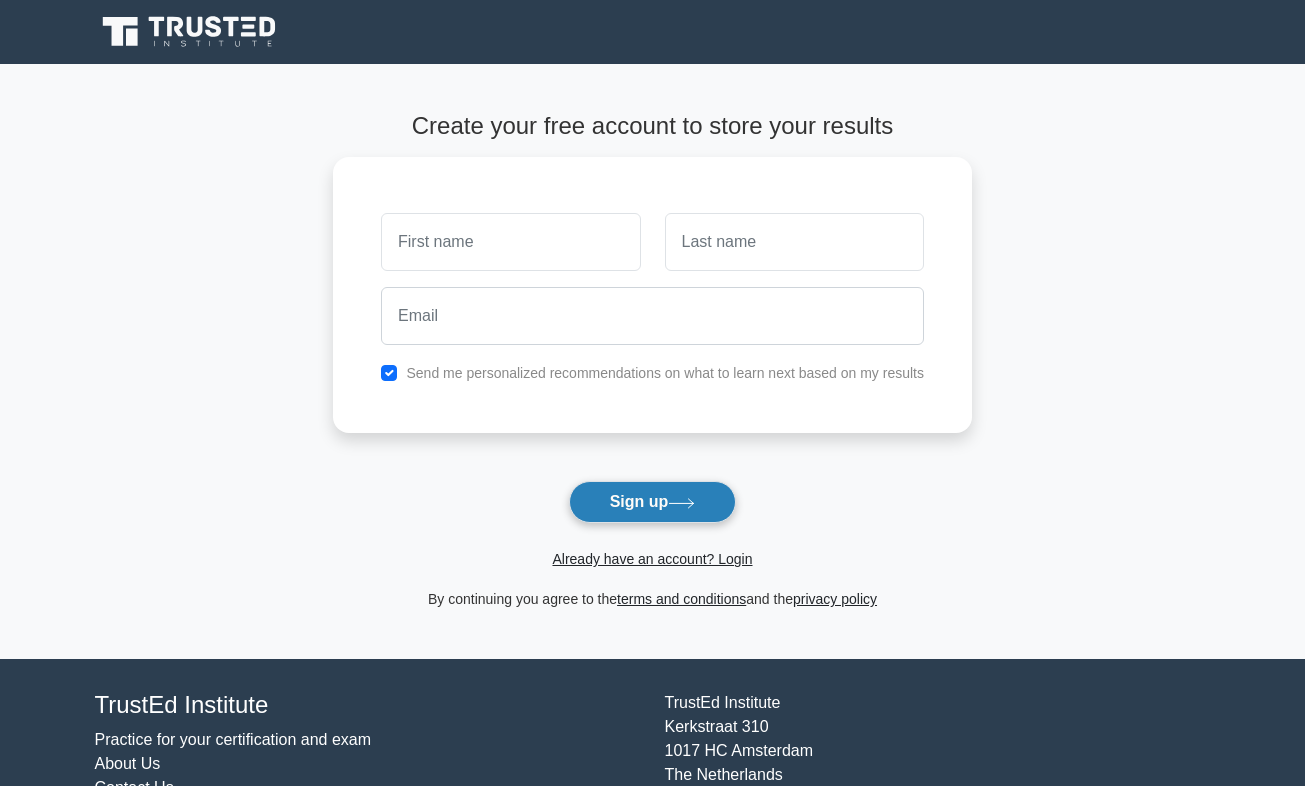 click on "Sign up" at bounding box center (653, 502) 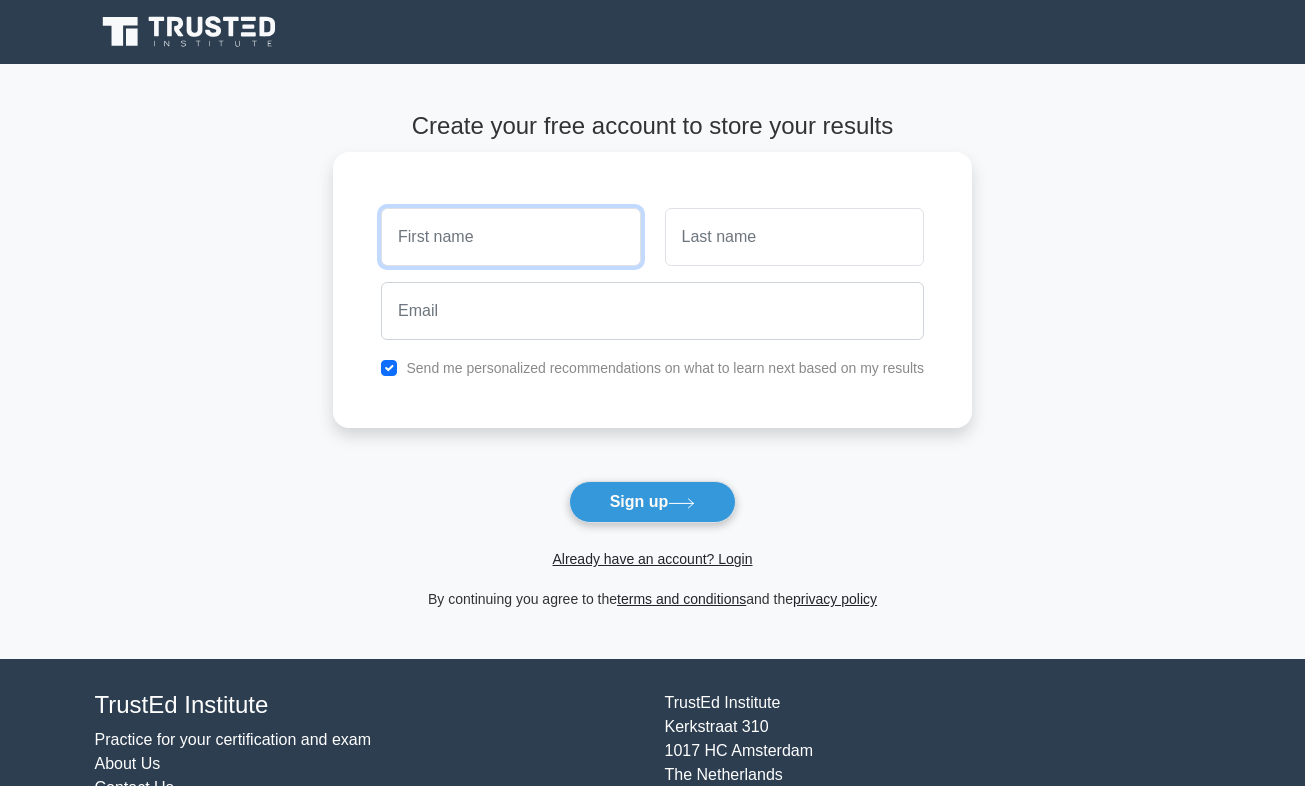 click at bounding box center (510, 237) 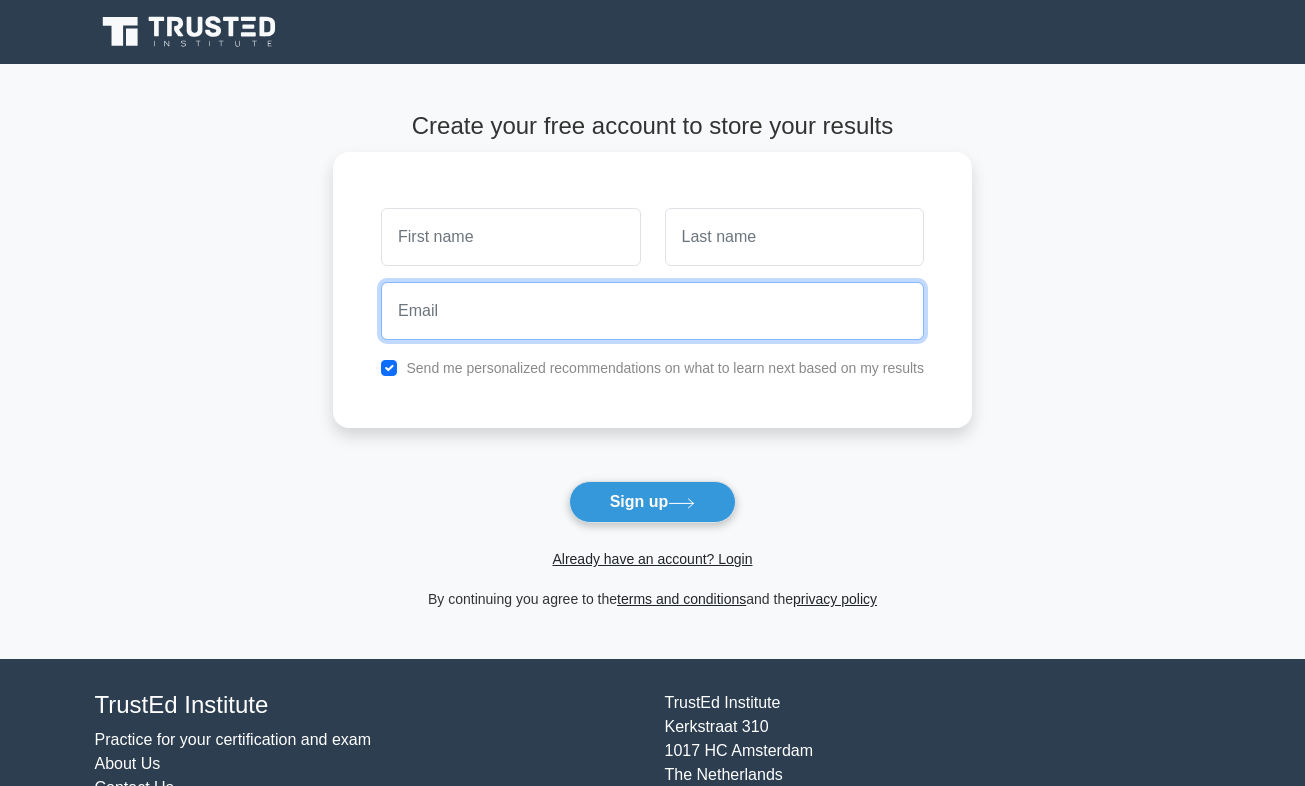 click at bounding box center [652, 311] 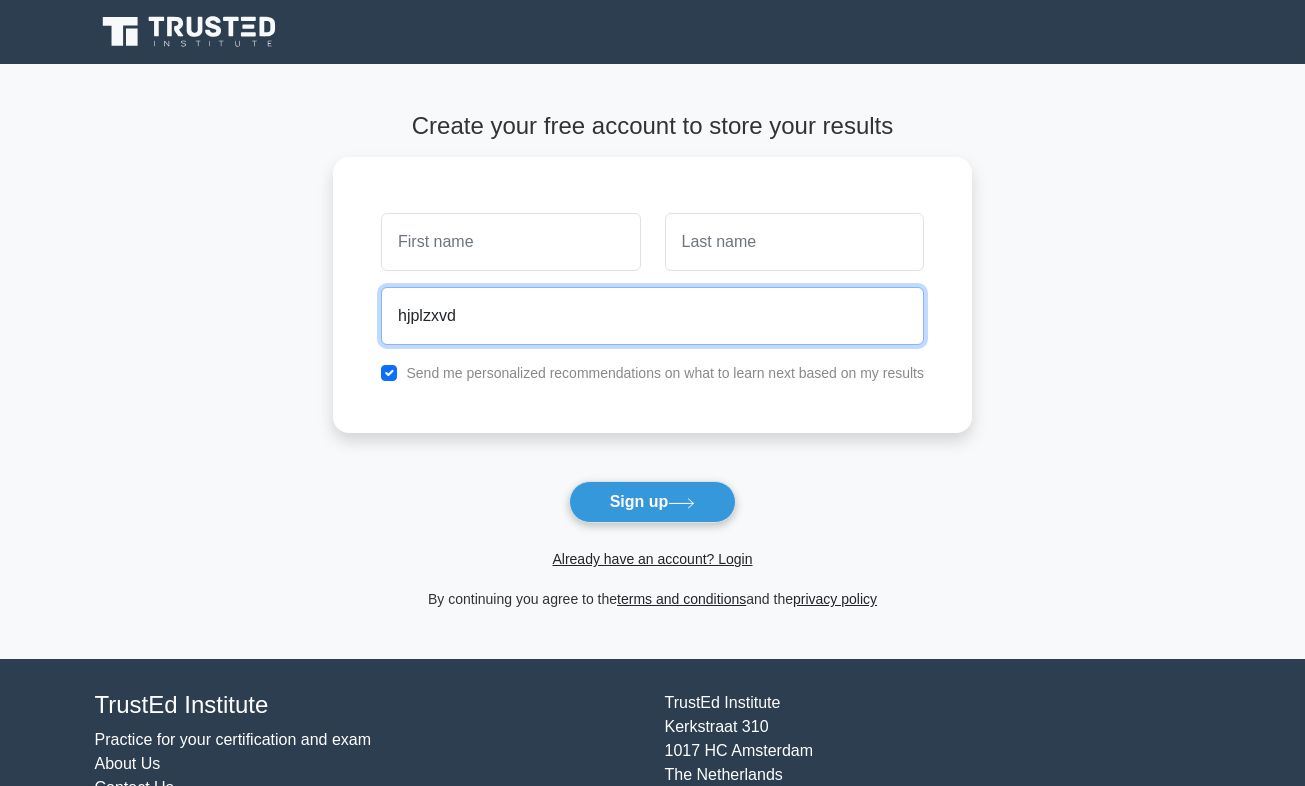 type on "hjplzxvd" 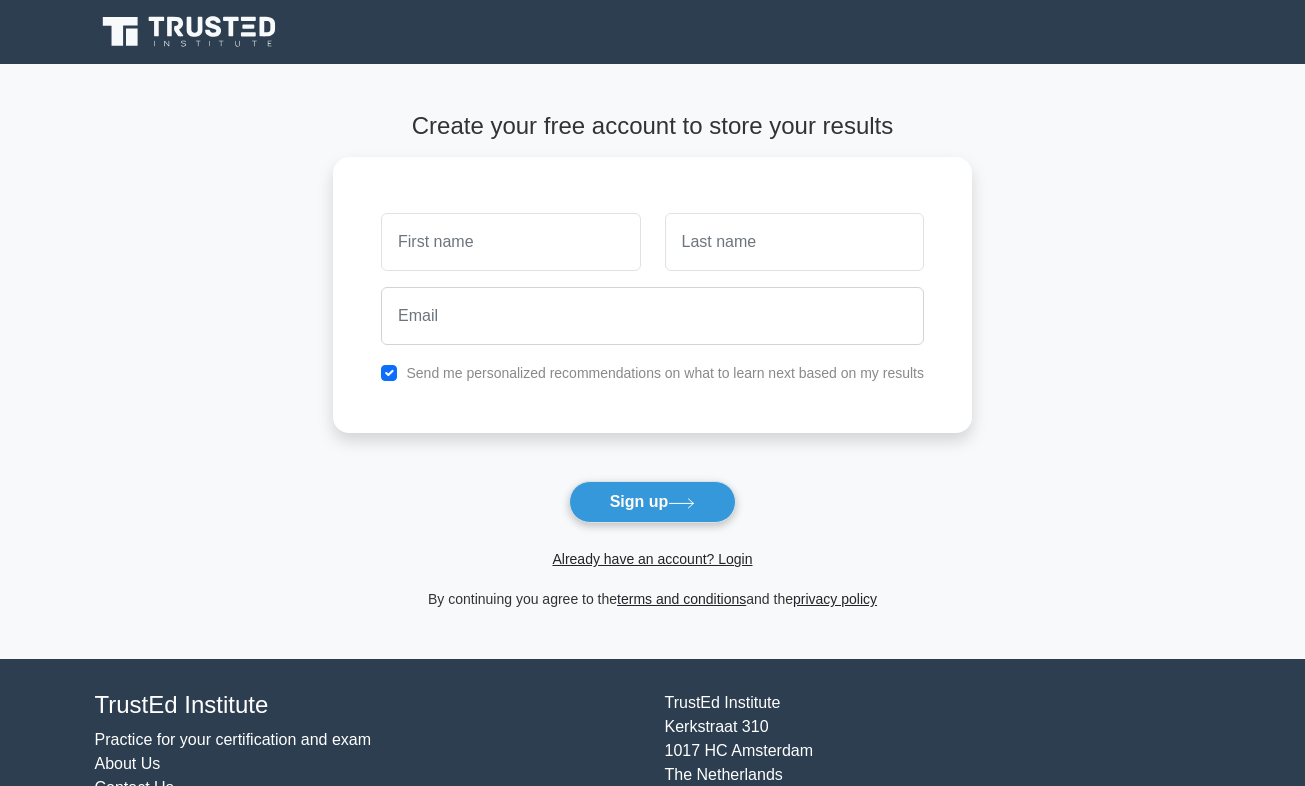 scroll, scrollTop: 0, scrollLeft: 0, axis: both 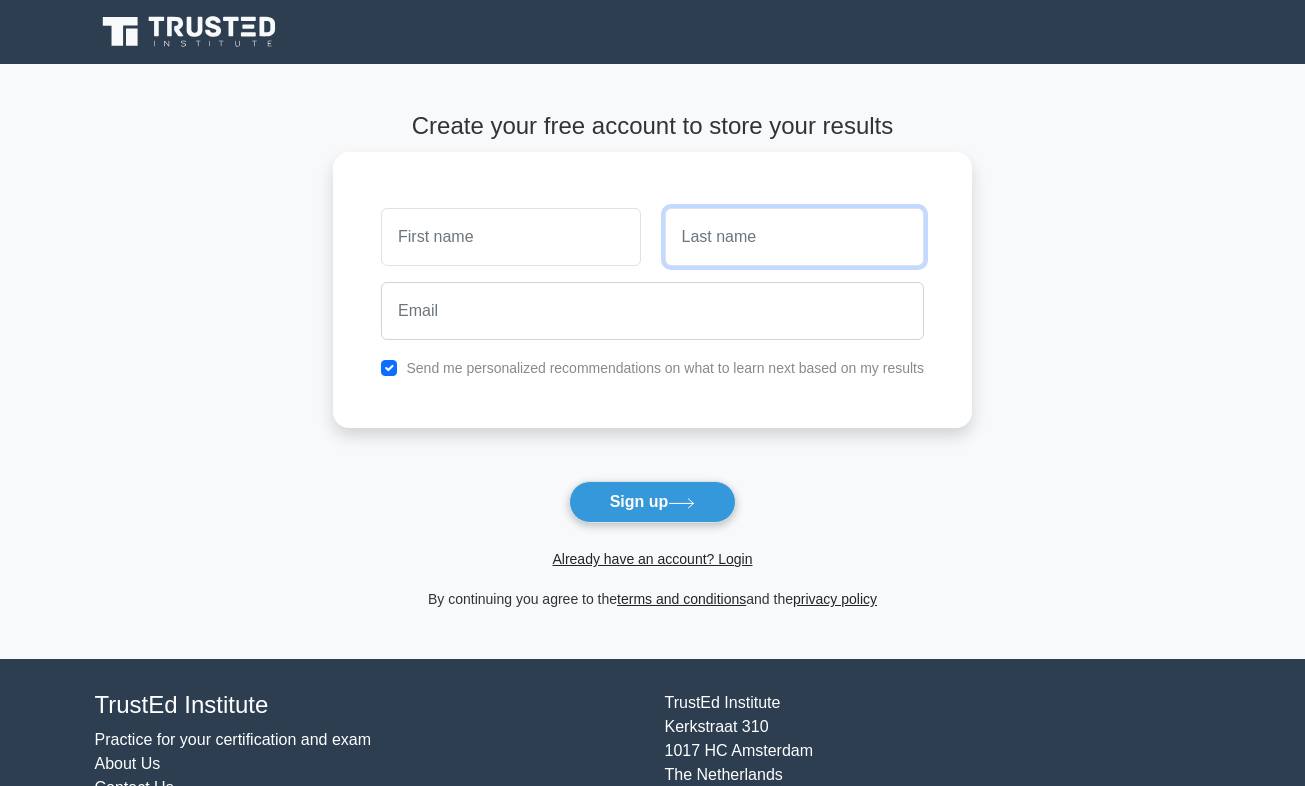 click at bounding box center (794, 237) 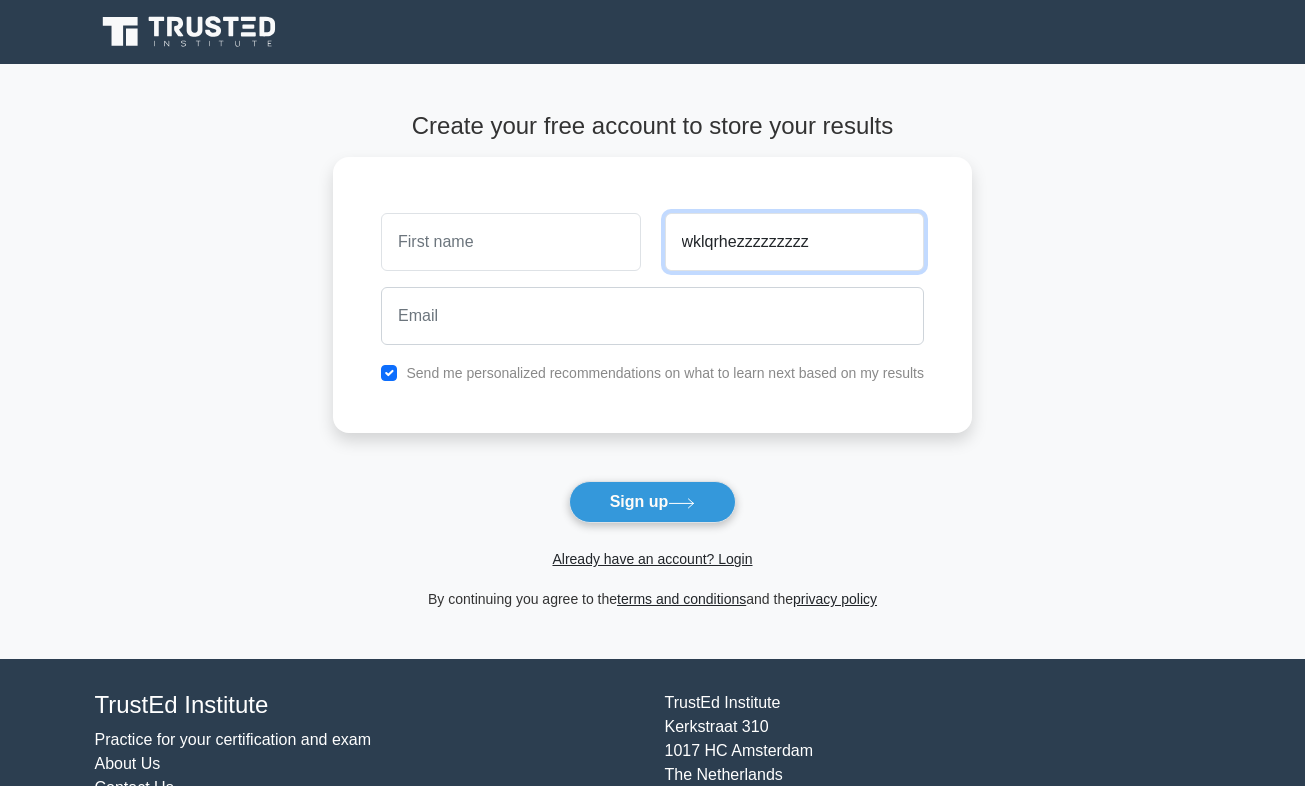 type on "wklqrhezzzzzzzzz" 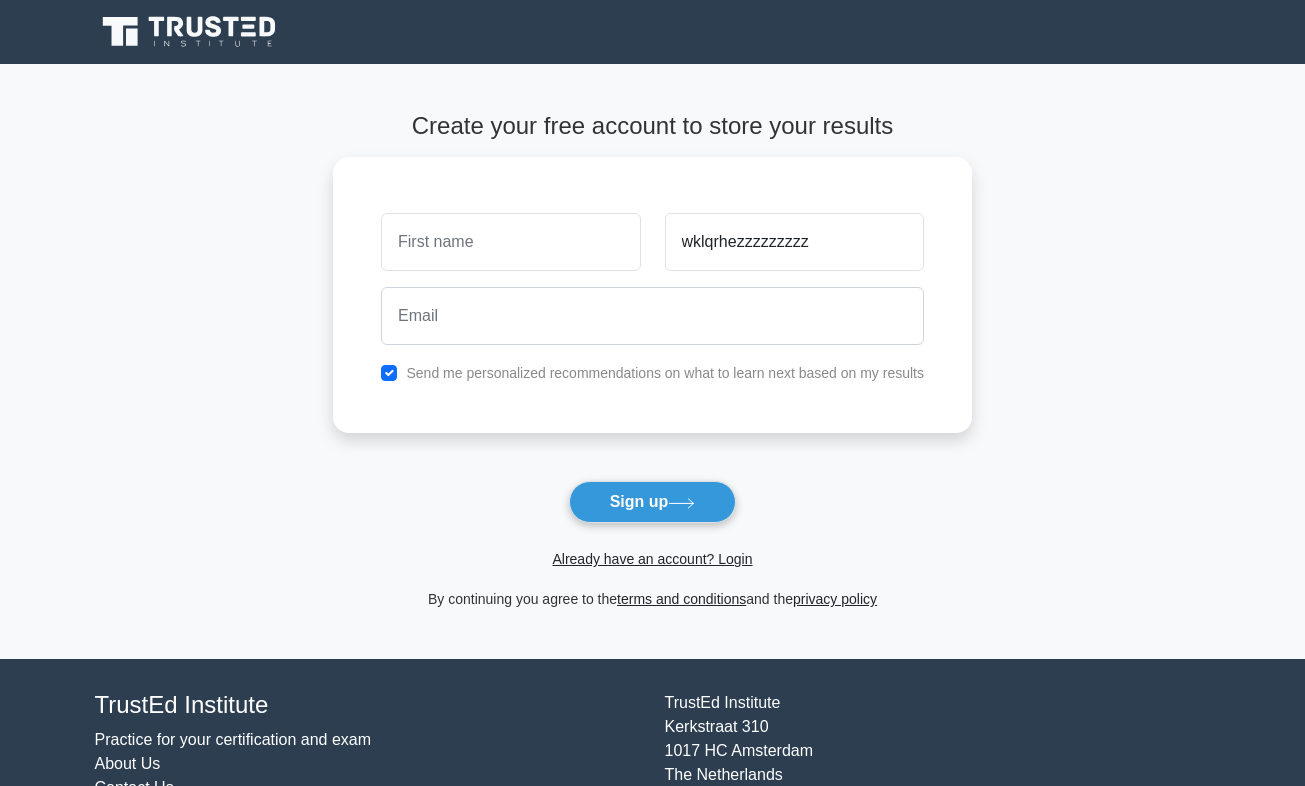 click on "Already have an account? Login" at bounding box center [652, 547] 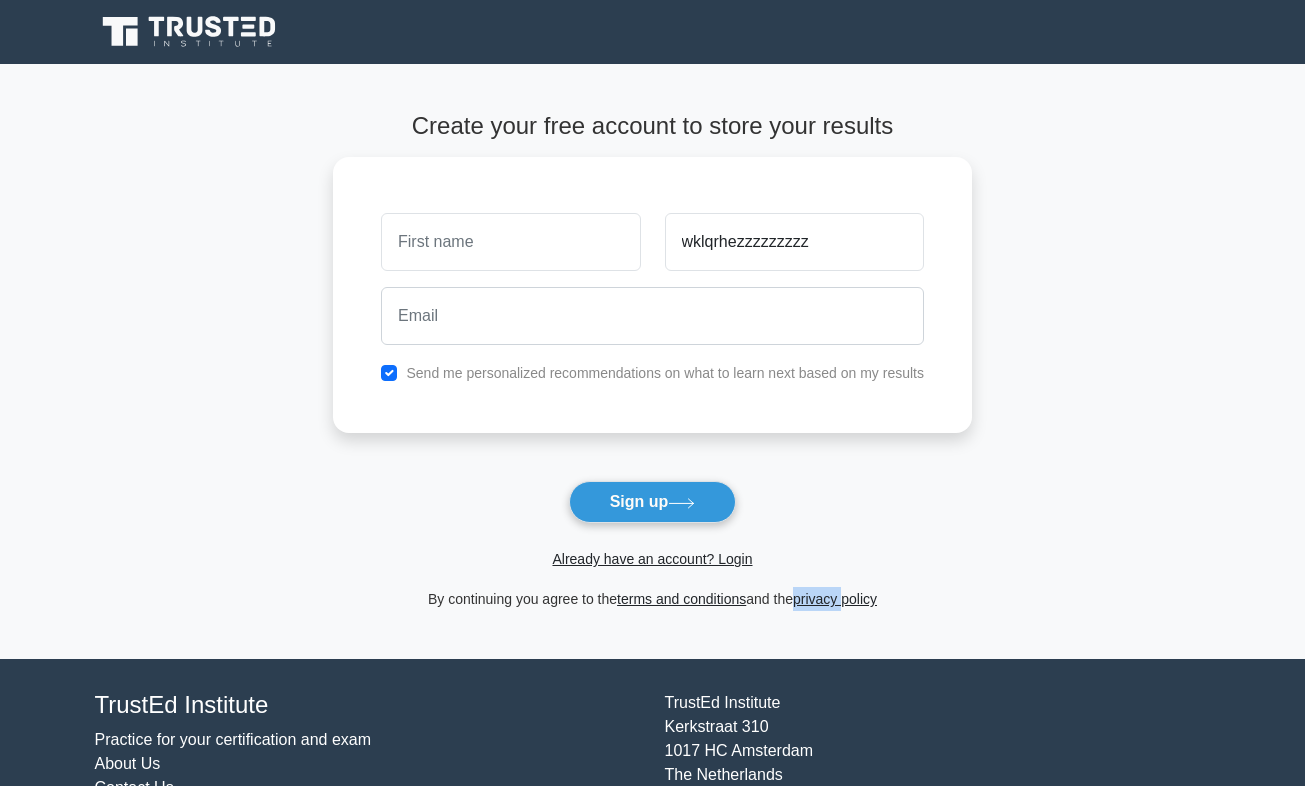 click on "By continuing you agree to the  terms and conditions  and the  privacy policy" at bounding box center (652, 599) 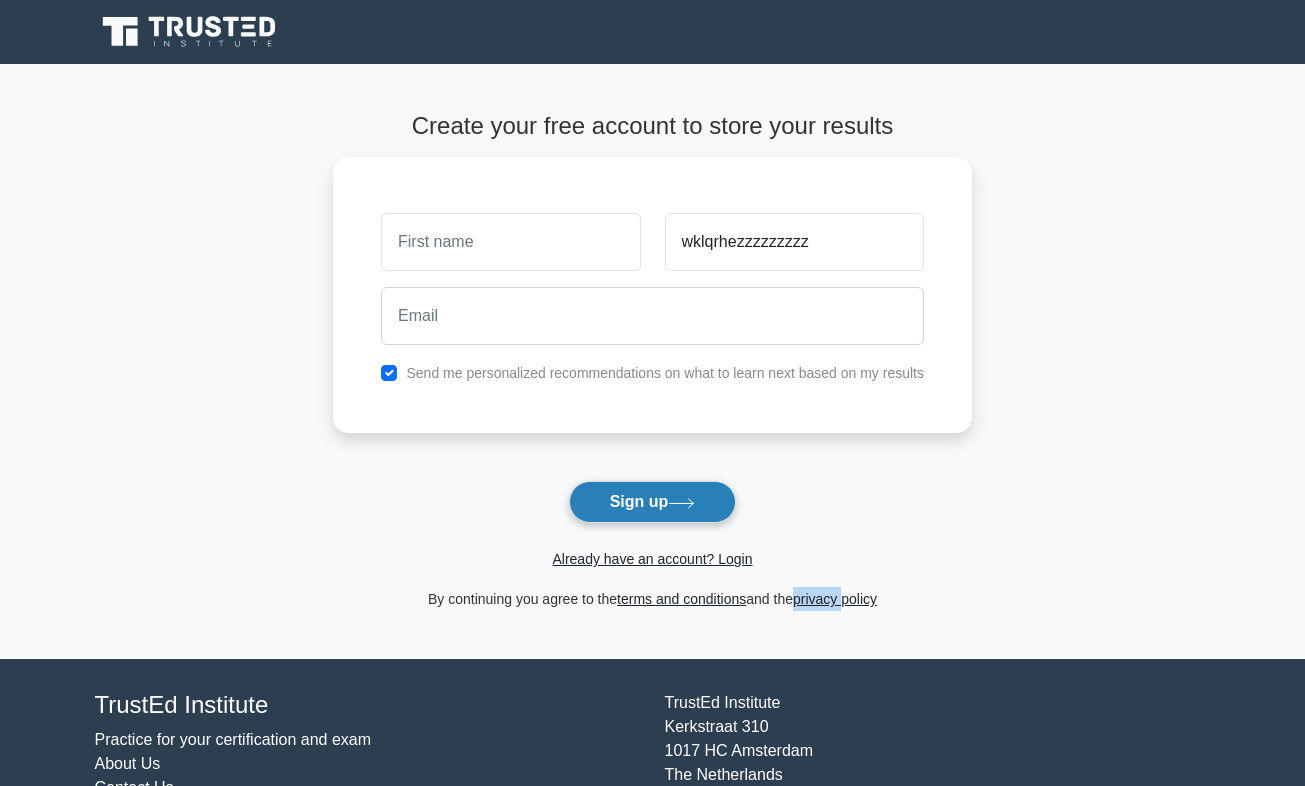 click on "Sign up" at bounding box center (653, 502) 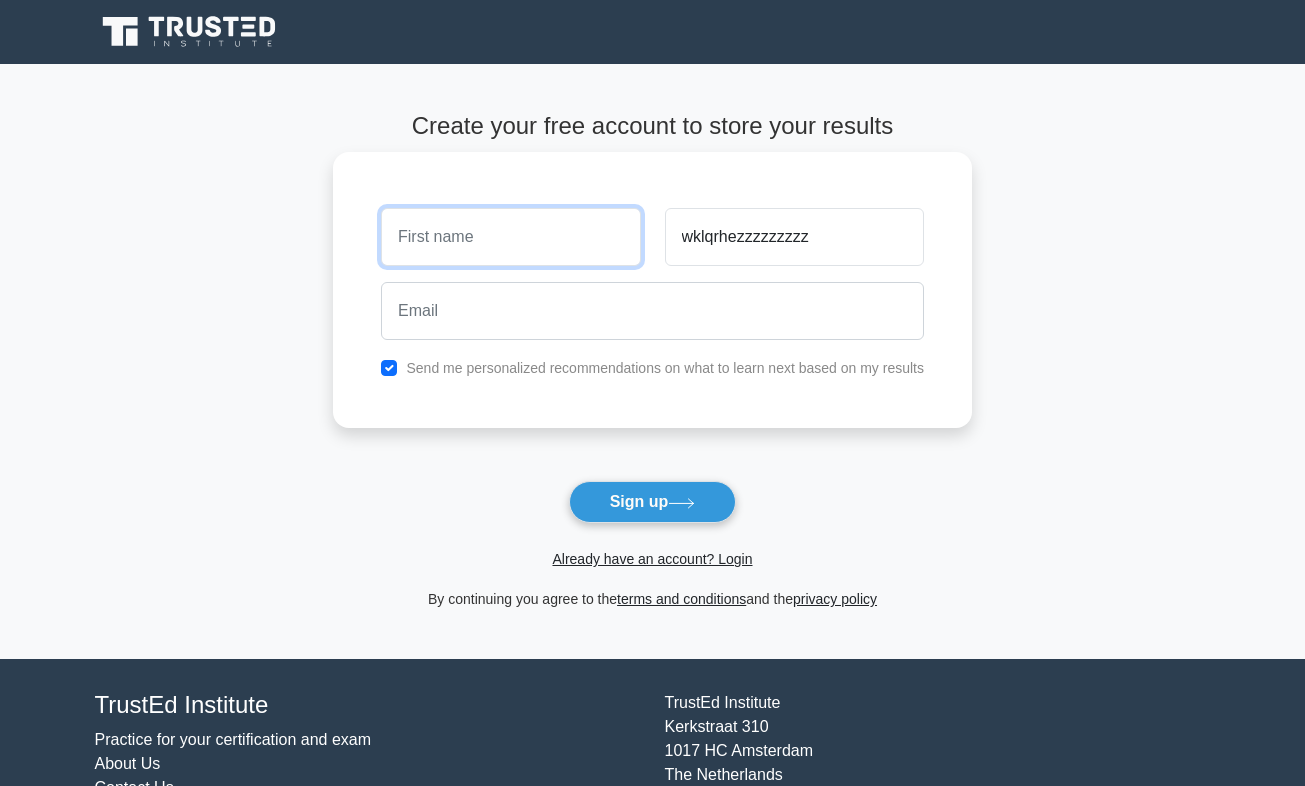 click at bounding box center [510, 237] 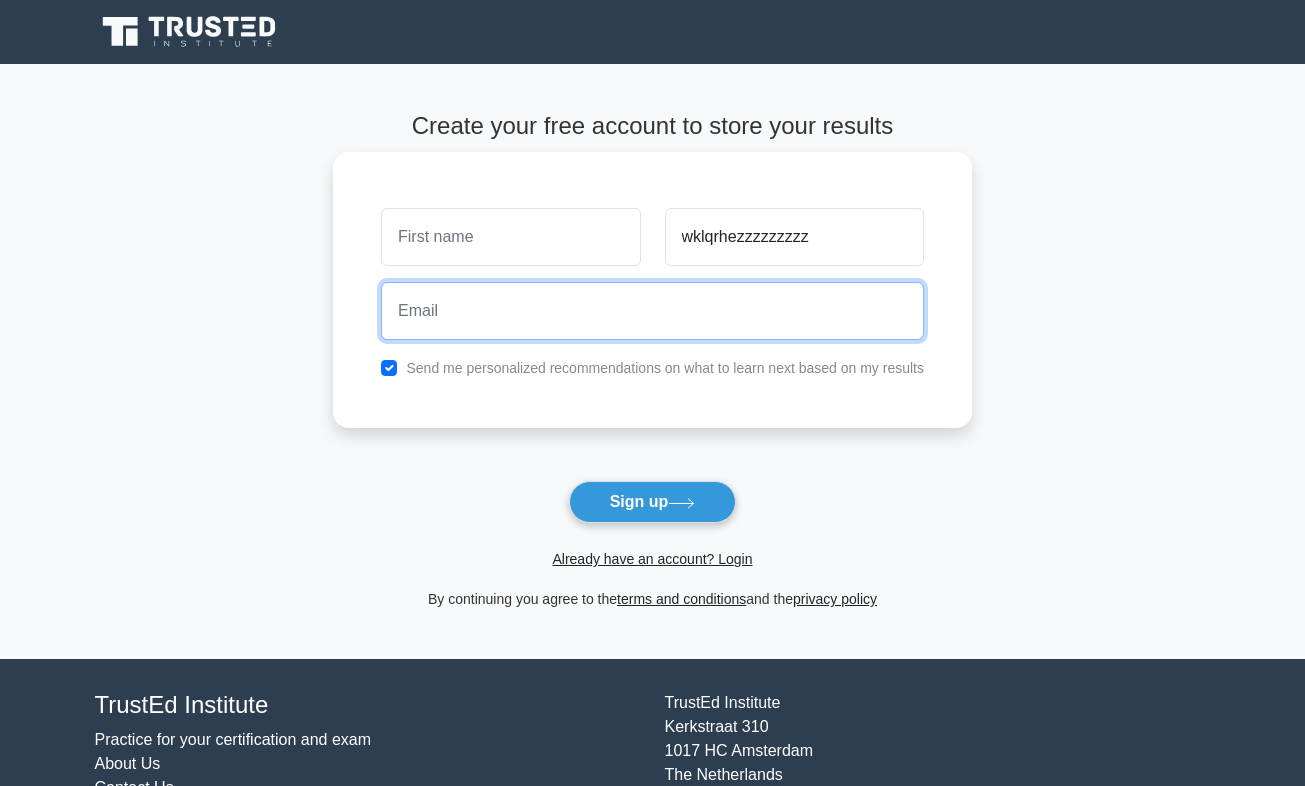 click at bounding box center (652, 311) 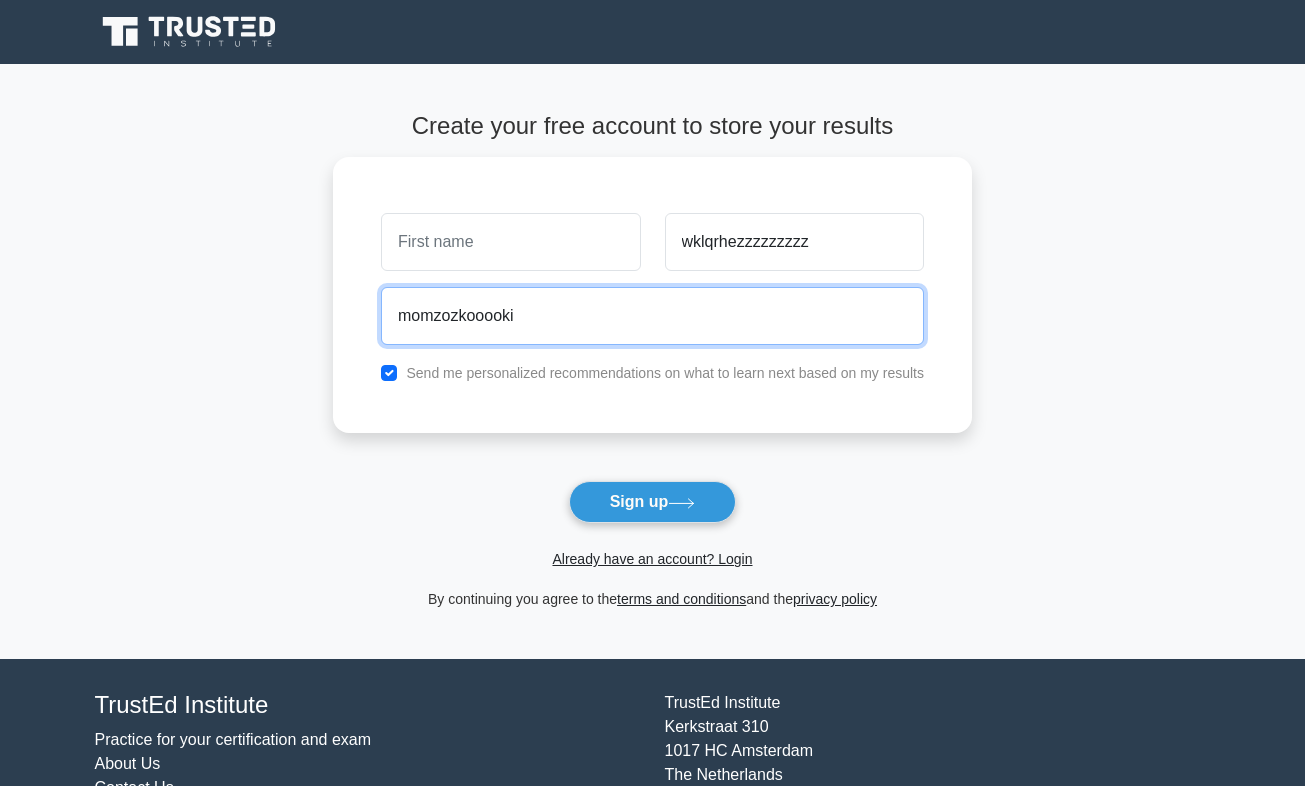 scroll, scrollTop: 0, scrollLeft: 208, axis: horizontal 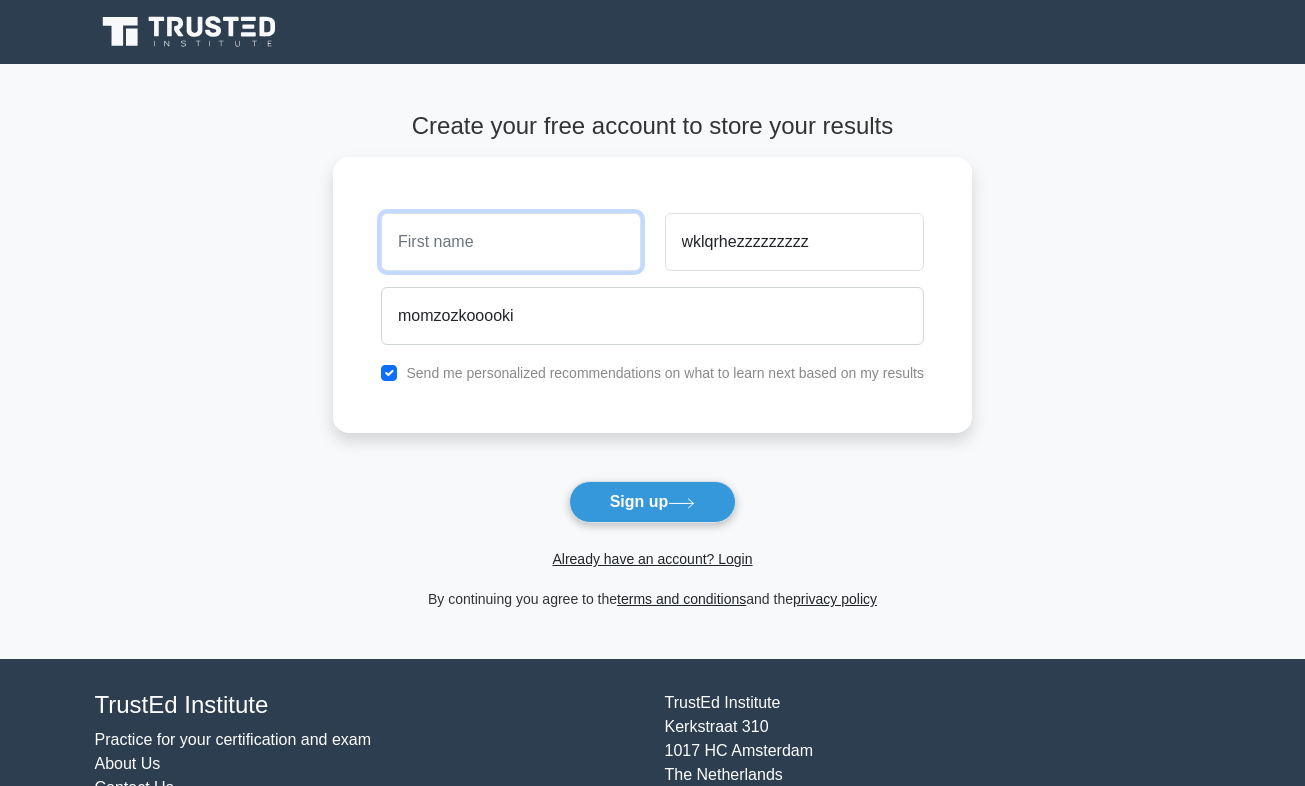click on "Sign up" at bounding box center (653, 502) 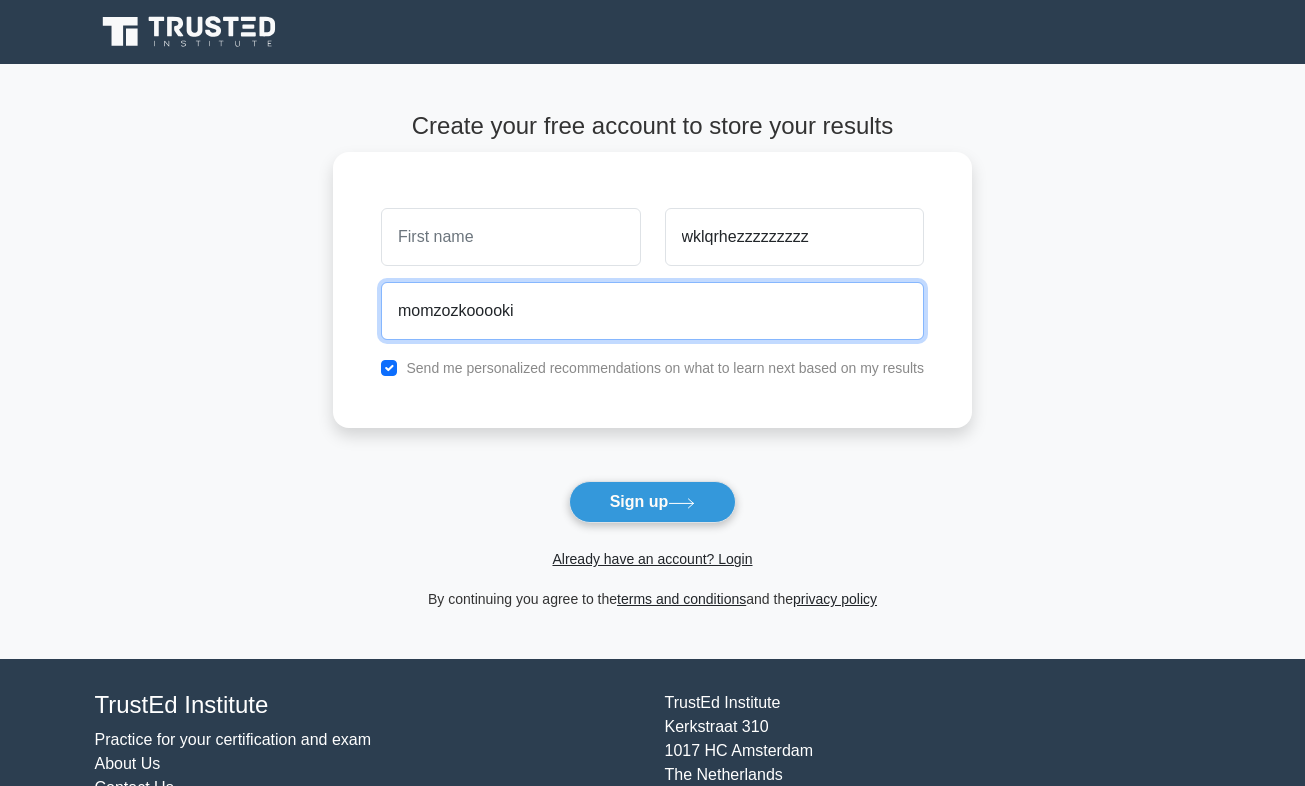 click on "momzozkooooki" at bounding box center [652, 311] 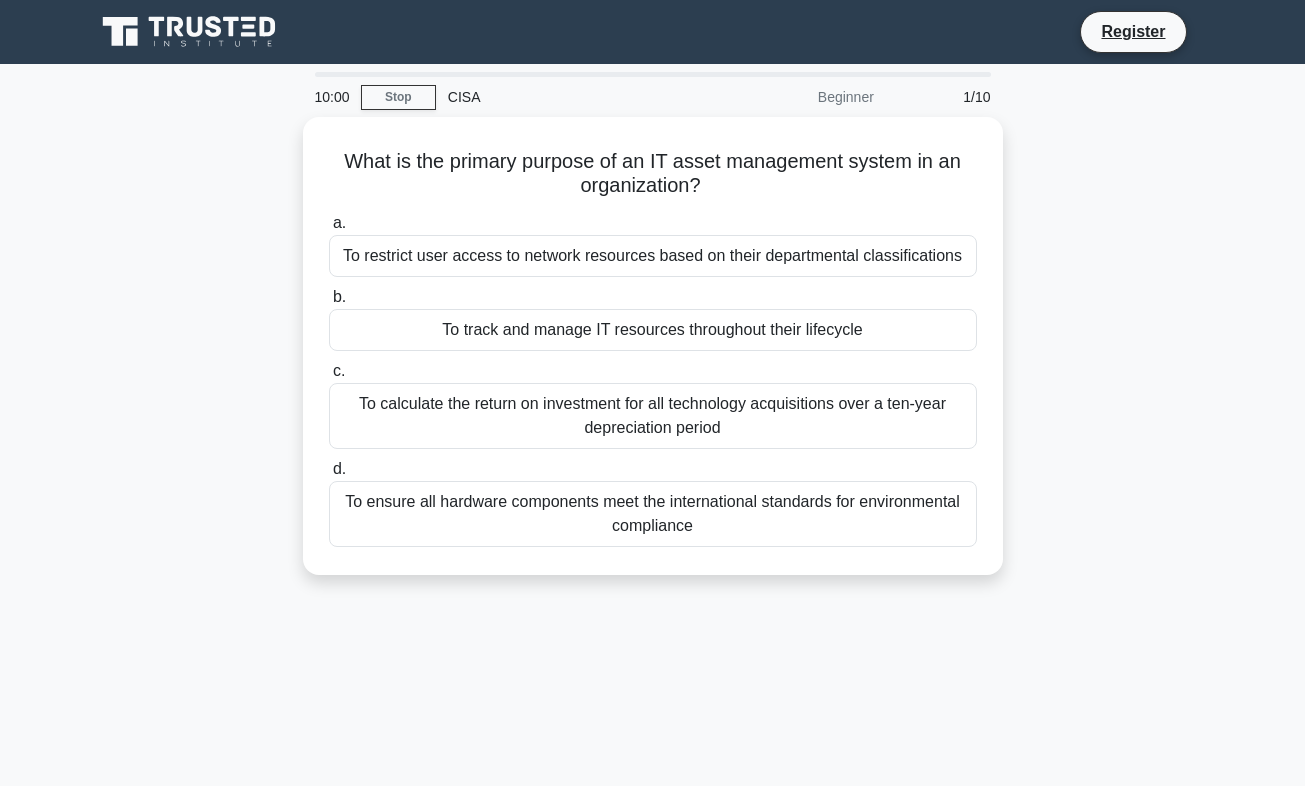 scroll, scrollTop: 0, scrollLeft: 0, axis: both 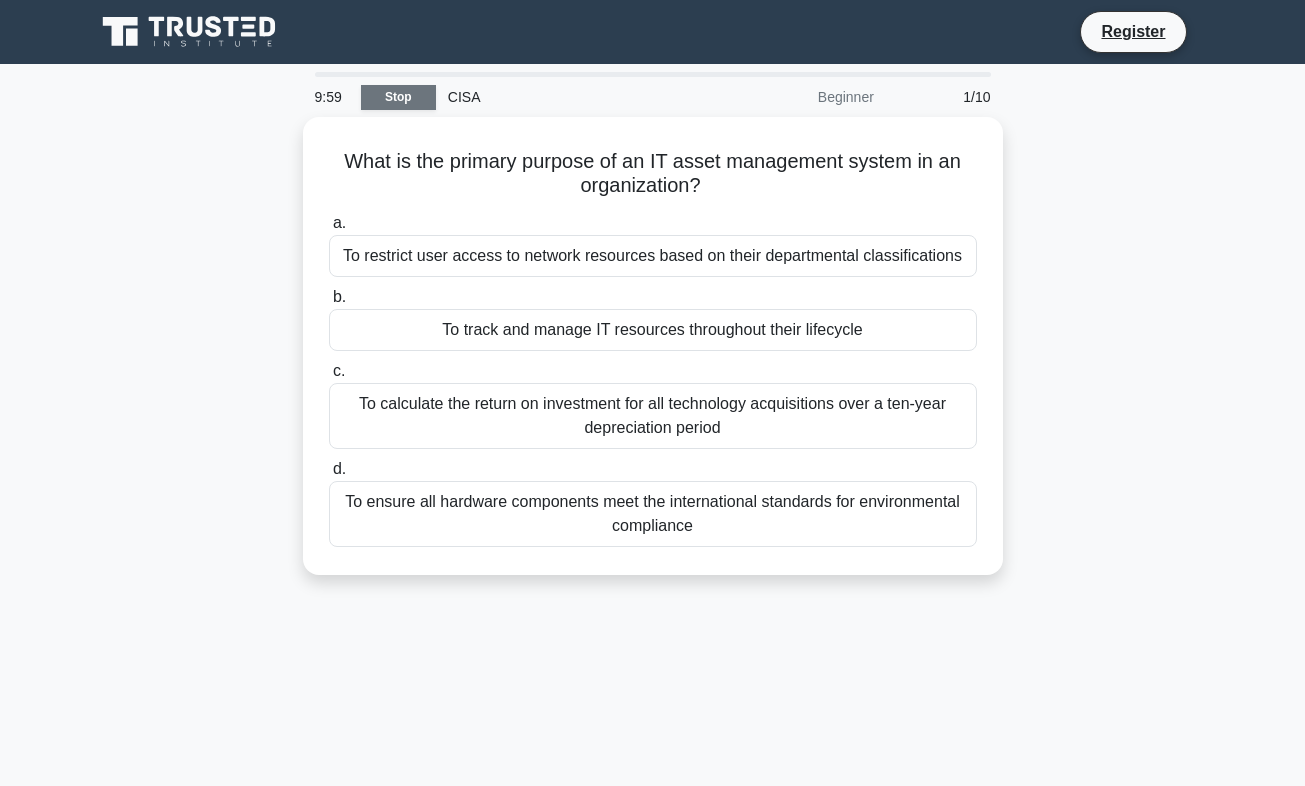click on "Stop" at bounding box center (398, 97) 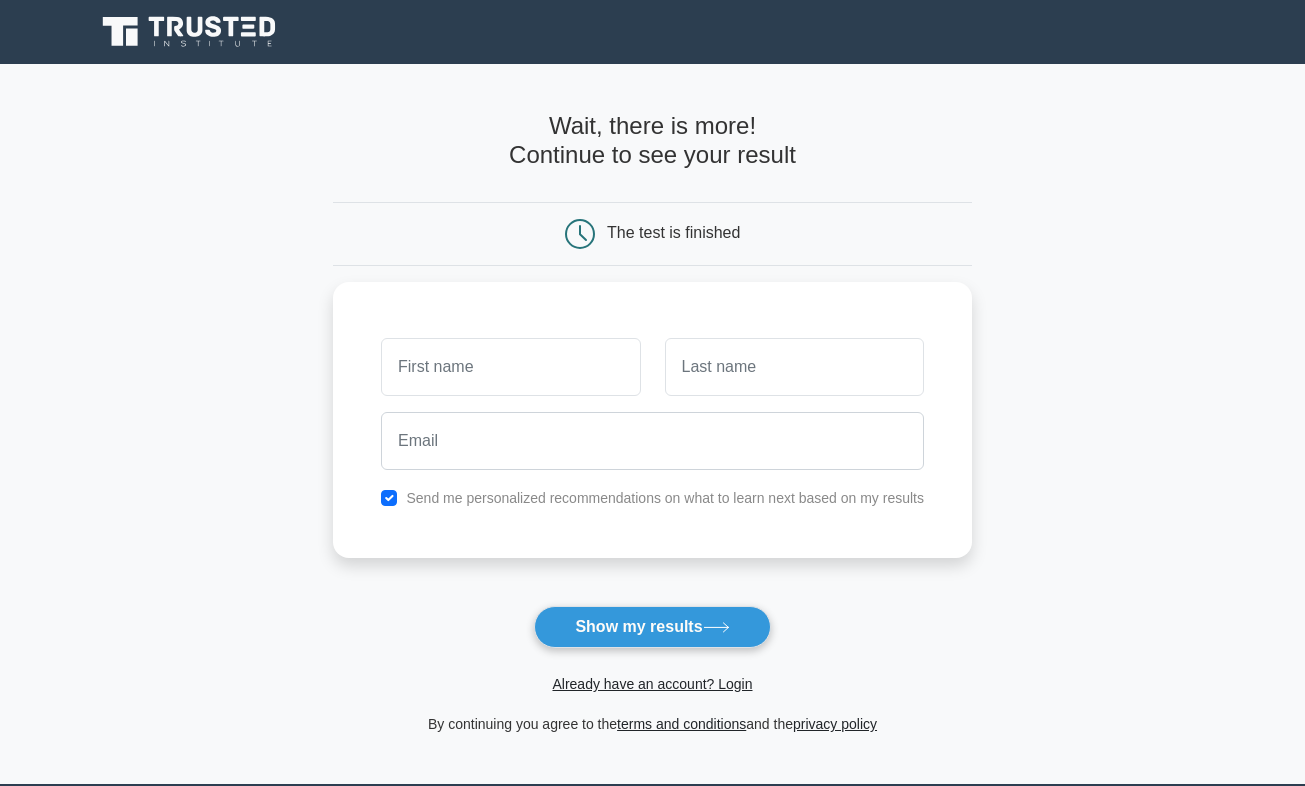 scroll, scrollTop: 0, scrollLeft: 0, axis: both 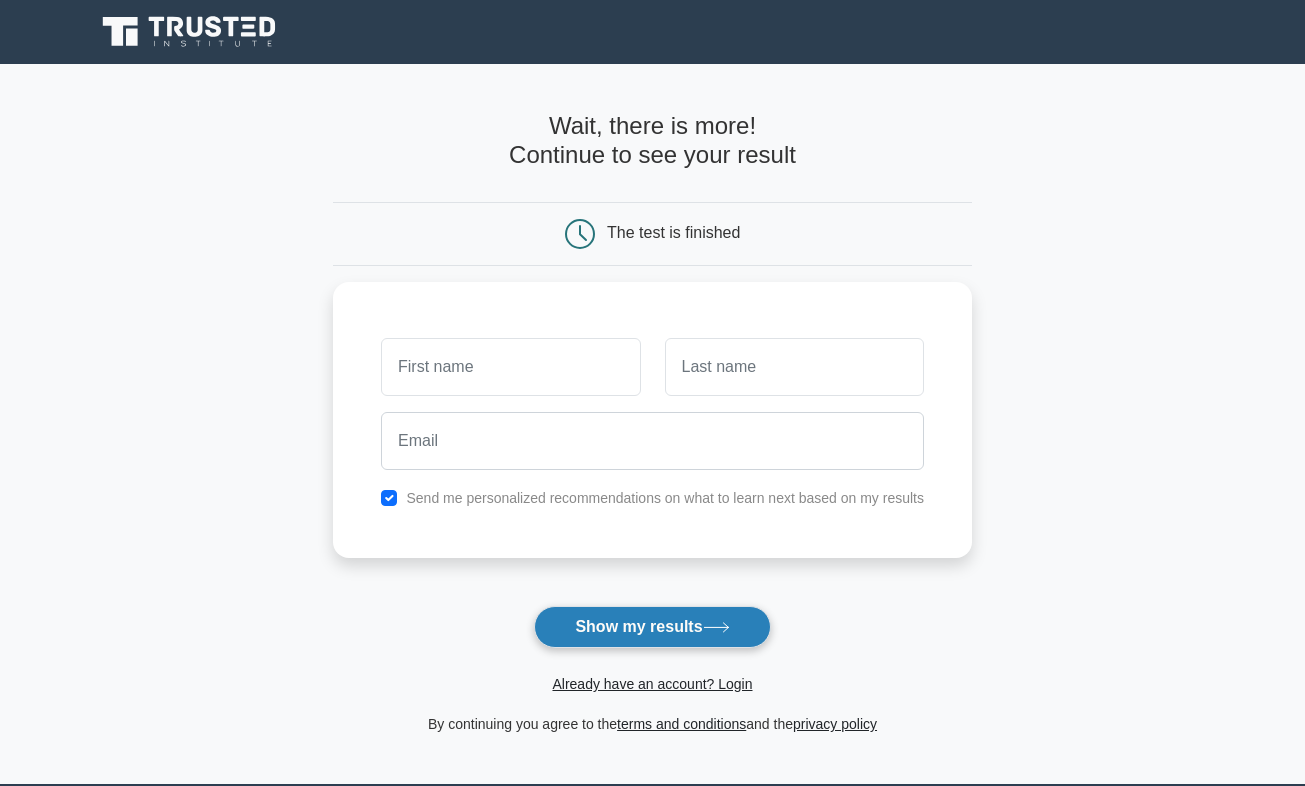 click on "Show my results" at bounding box center (652, 627) 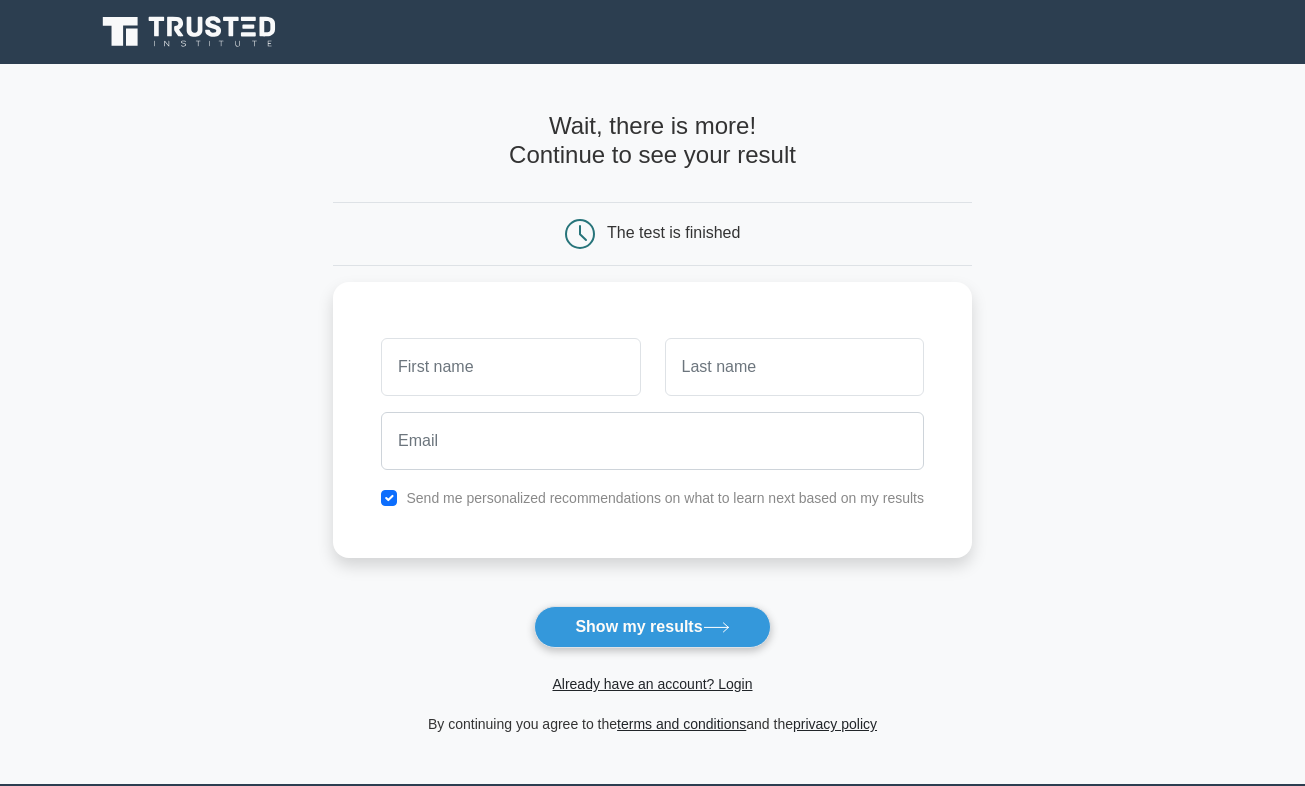 drag, startPoint x: 709, startPoint y: 628, endPoint x: 768, endPoint y: 145, distance: 486.59018 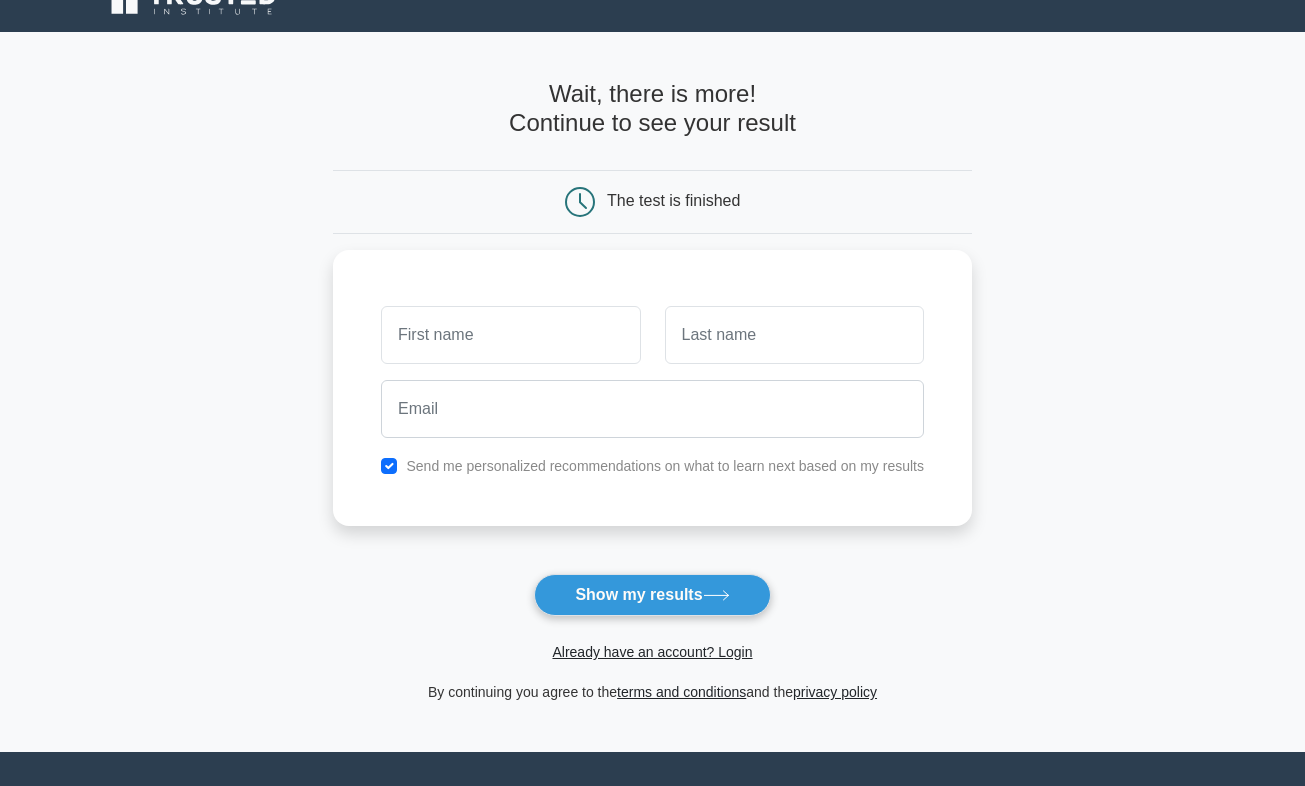 click on "Wait, there is more! Continue to see your result" at bounding box center (652, 109) 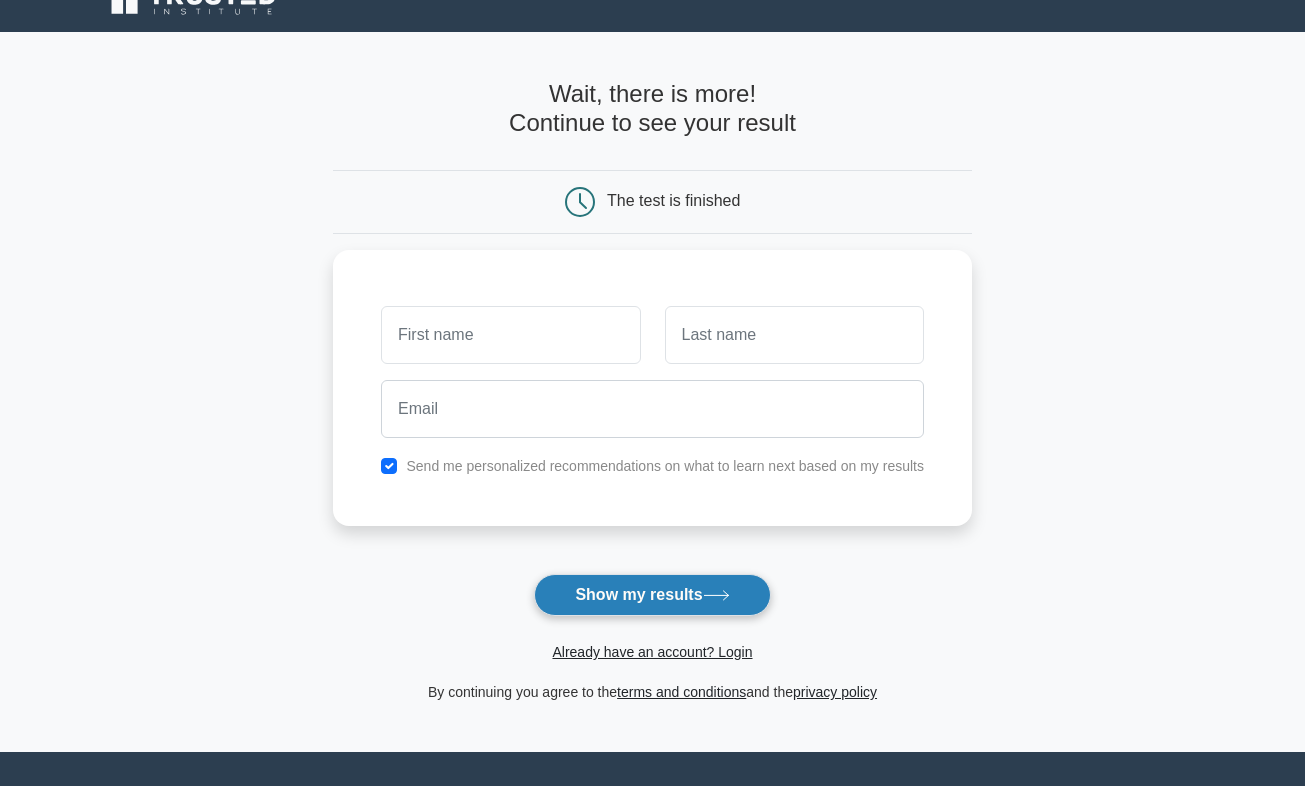 click on "Show my results" at bounding box center (652, 595) 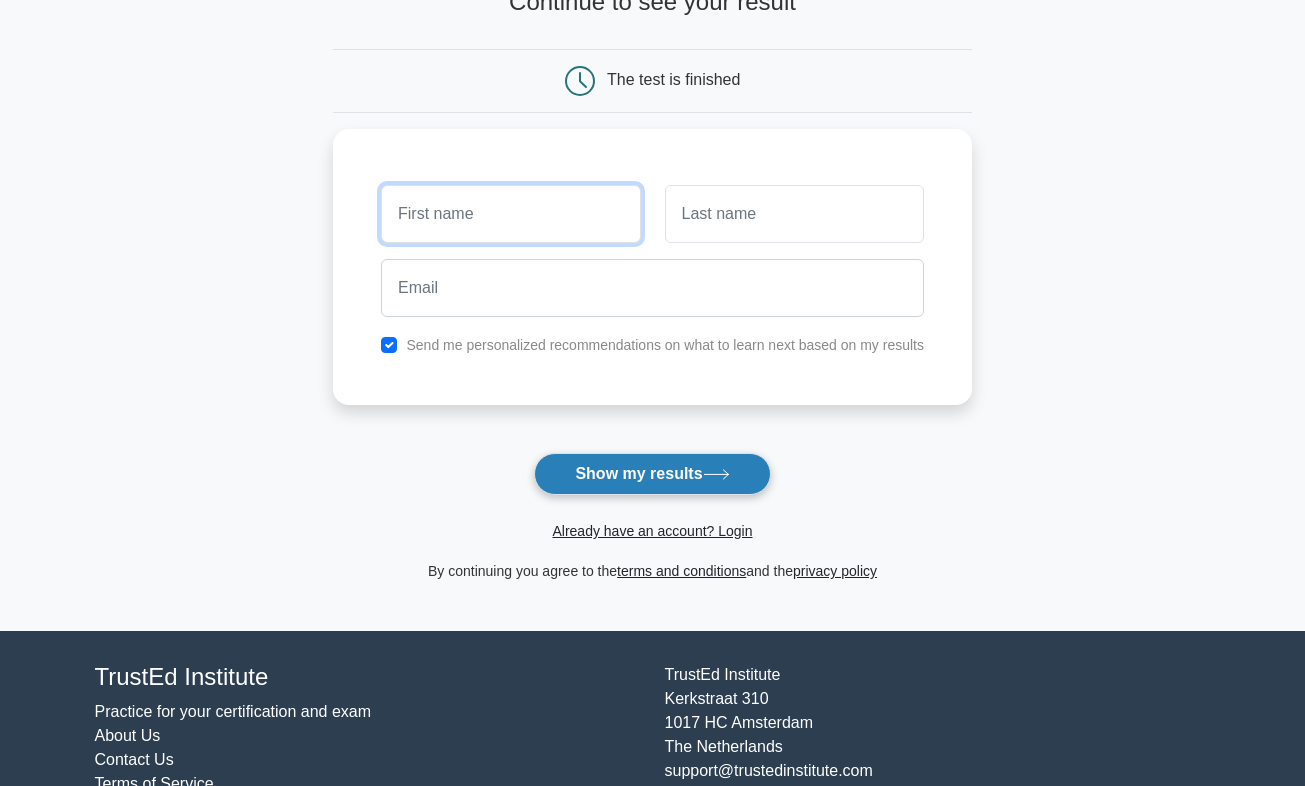scroll, scrollTop: 155, scrollLeft: 0, axis: vertical 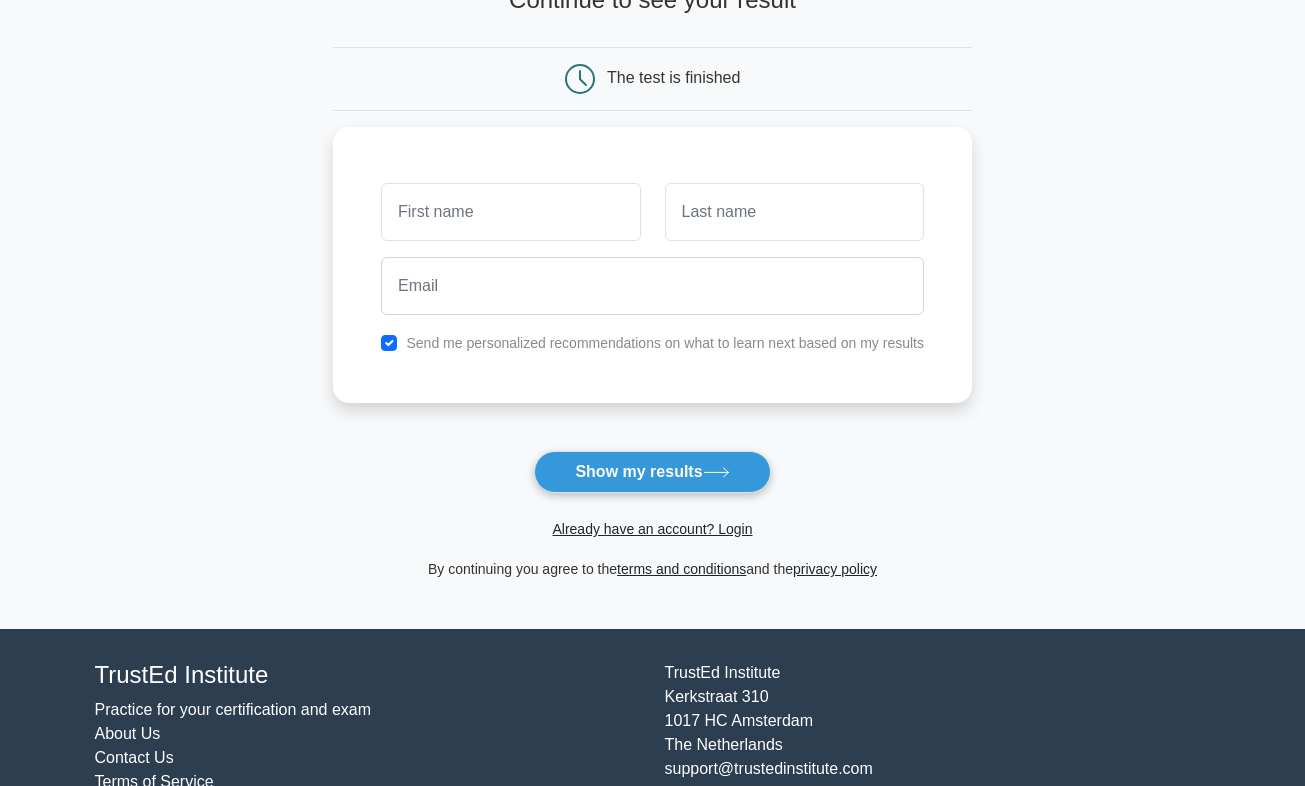click on "Wait, there is more! Continue to see your result
The test is finished
and the" at bounding box center (652, 269) 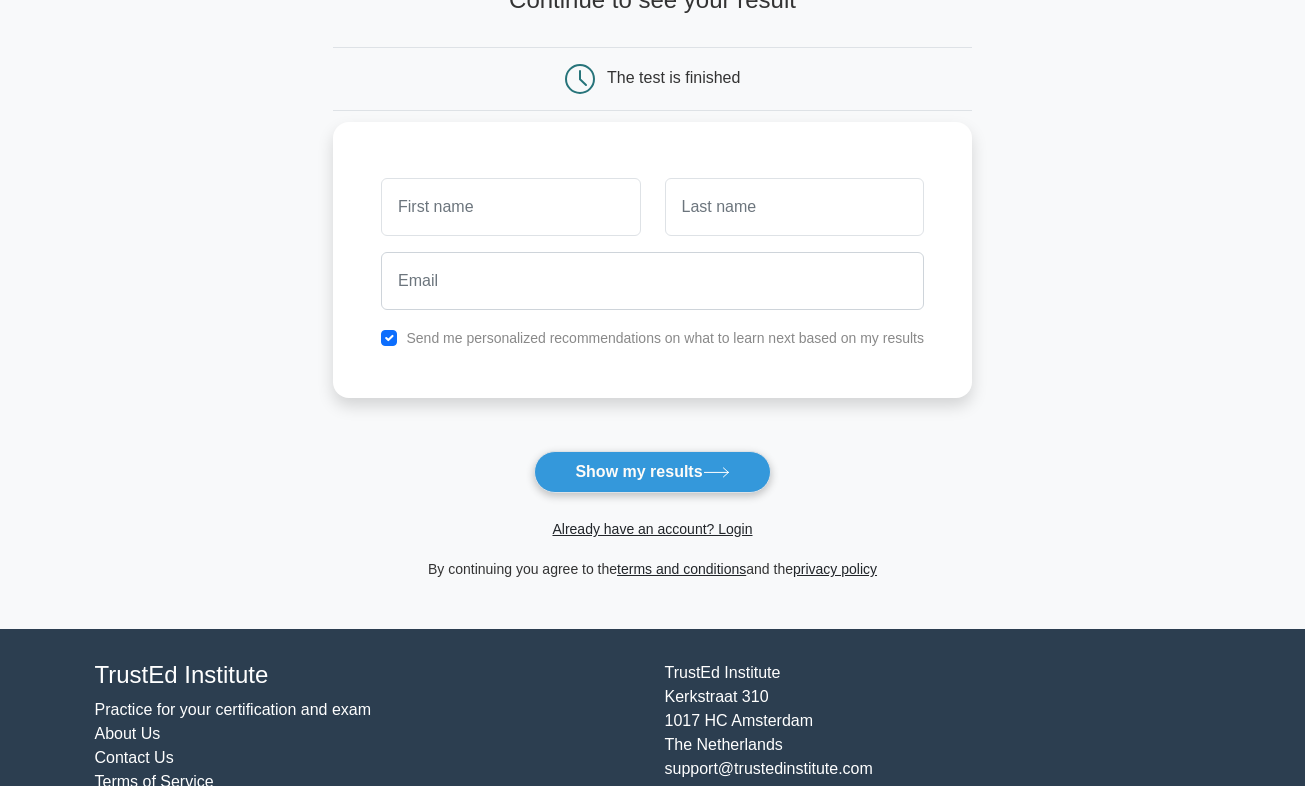 click on "Send me personalized recommendations on what to learn next based on my results" at bounding box center (652, 260) 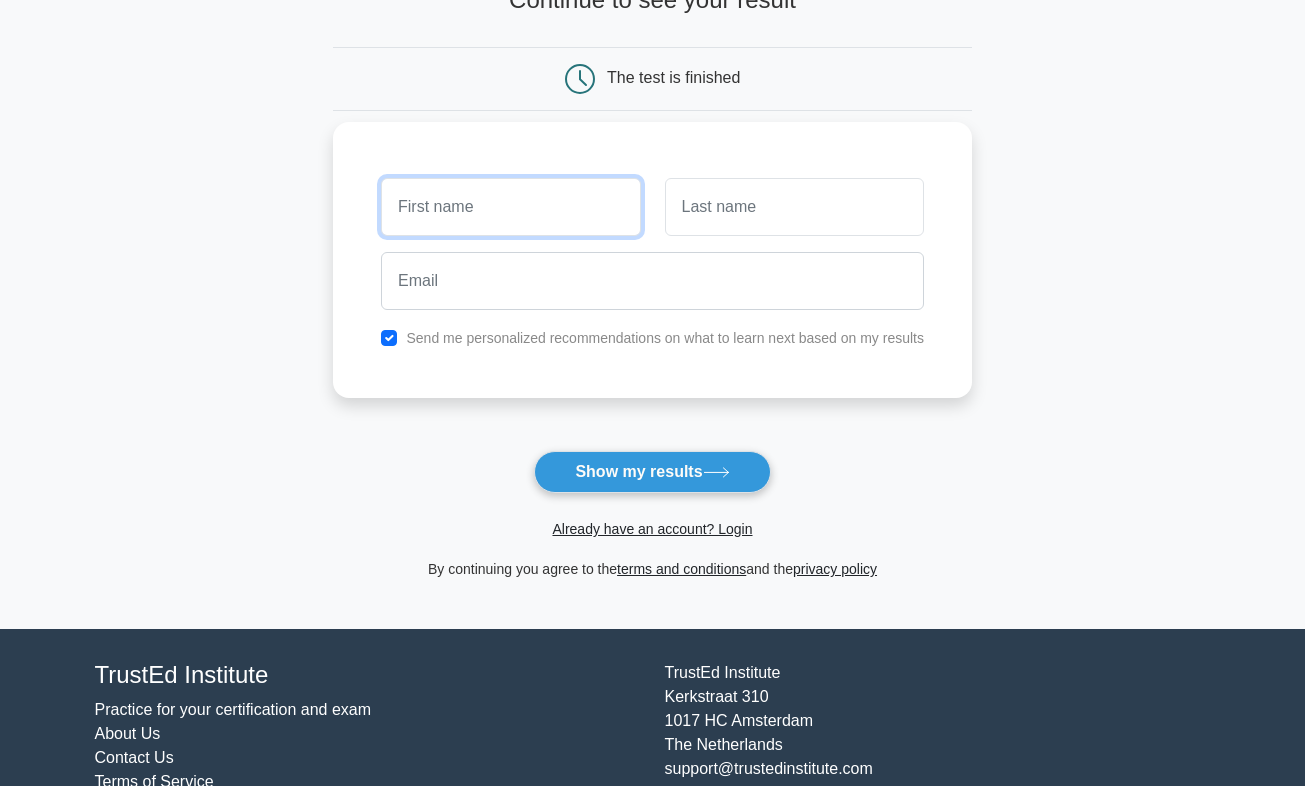 click at bounding box center (510, 207) 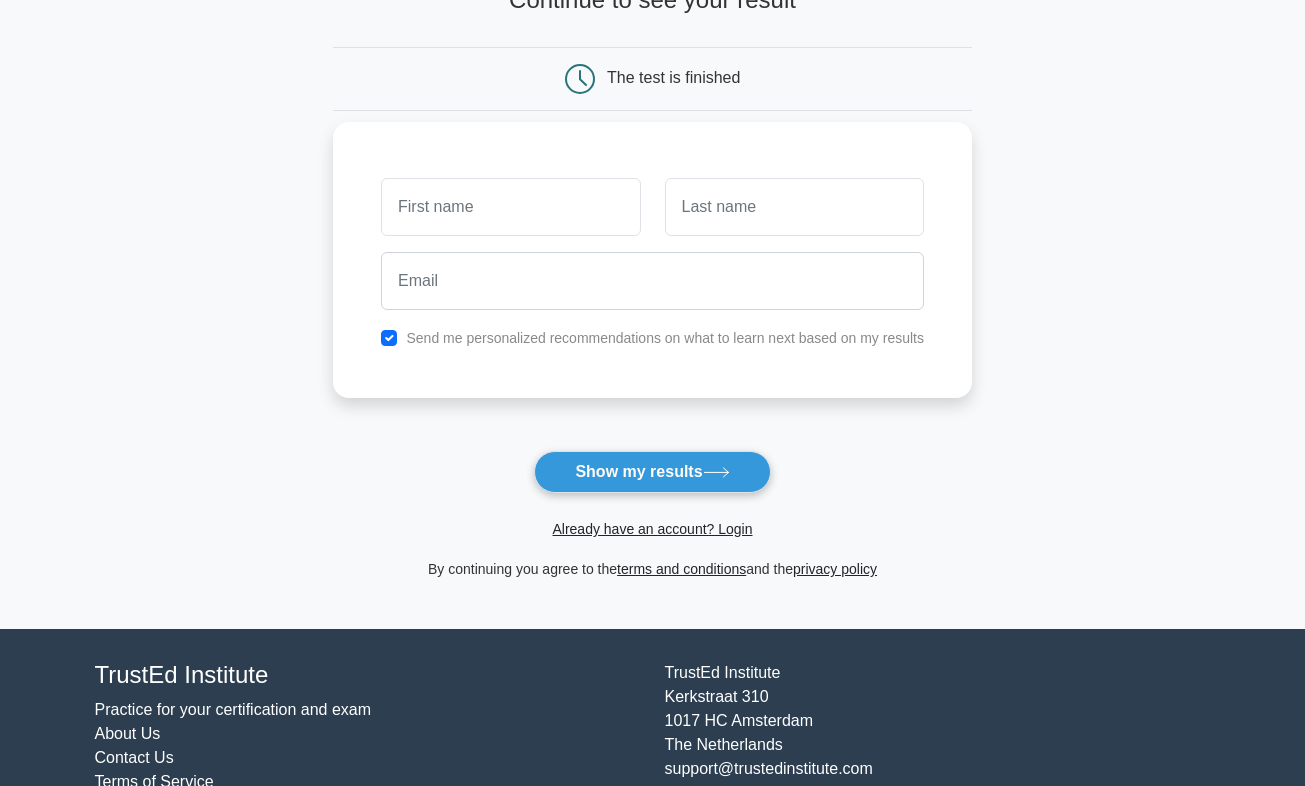 click on "Send me personalized recommendations on what to learn next based on my results" at bounding box center [652, 260] 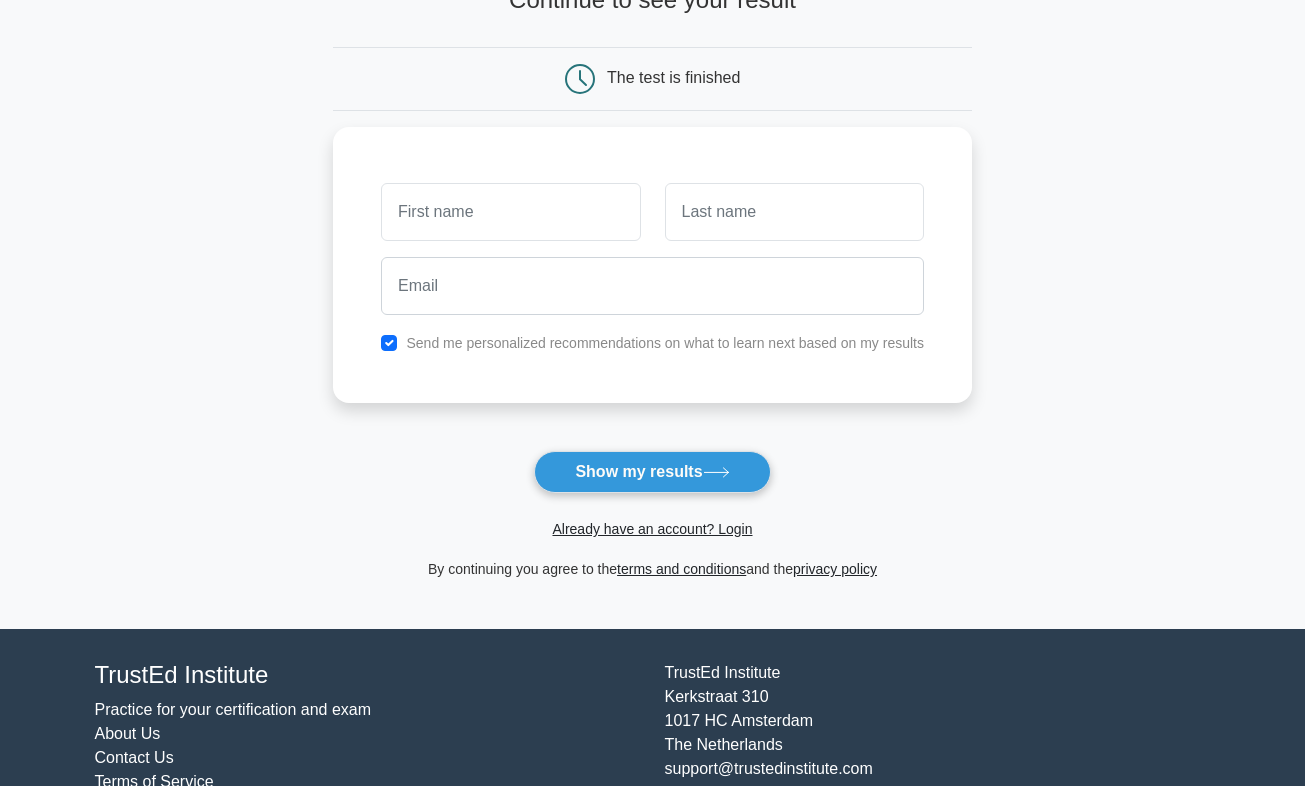 drag, startPoint x: 533, startPoint y: 132, endPoint x: 538, endPoint y: 39, distance: 93.13431 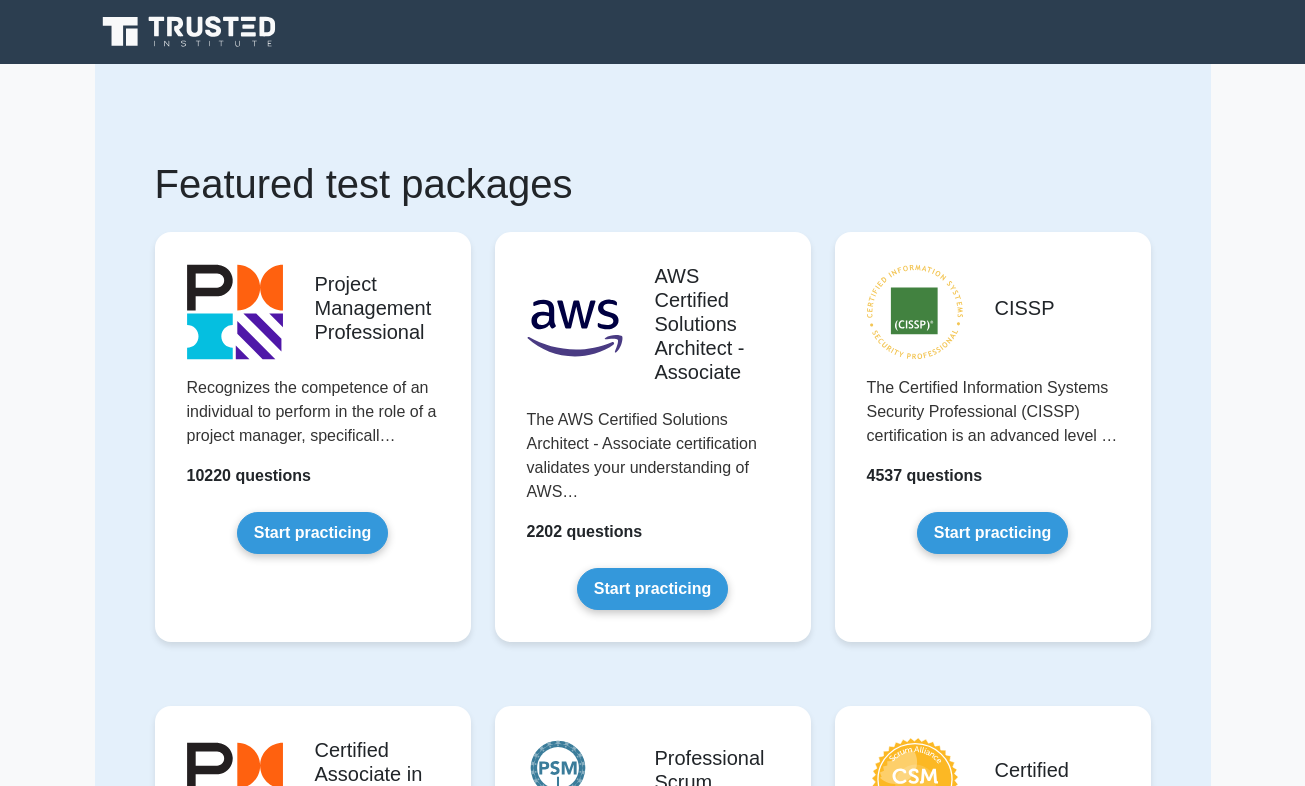 click on ".st0{fill:#252F3E;} .st1{fill-rule:evenodd;clip-rule:evenodd;fill:#FF9900;}
AWS Certified Solutions Architect - Associate
The AWS Certified Solutions Architect - Associate certification validates your understanding of AWS…
2202 questions
Start practicing" at bounding box center [653, 453] 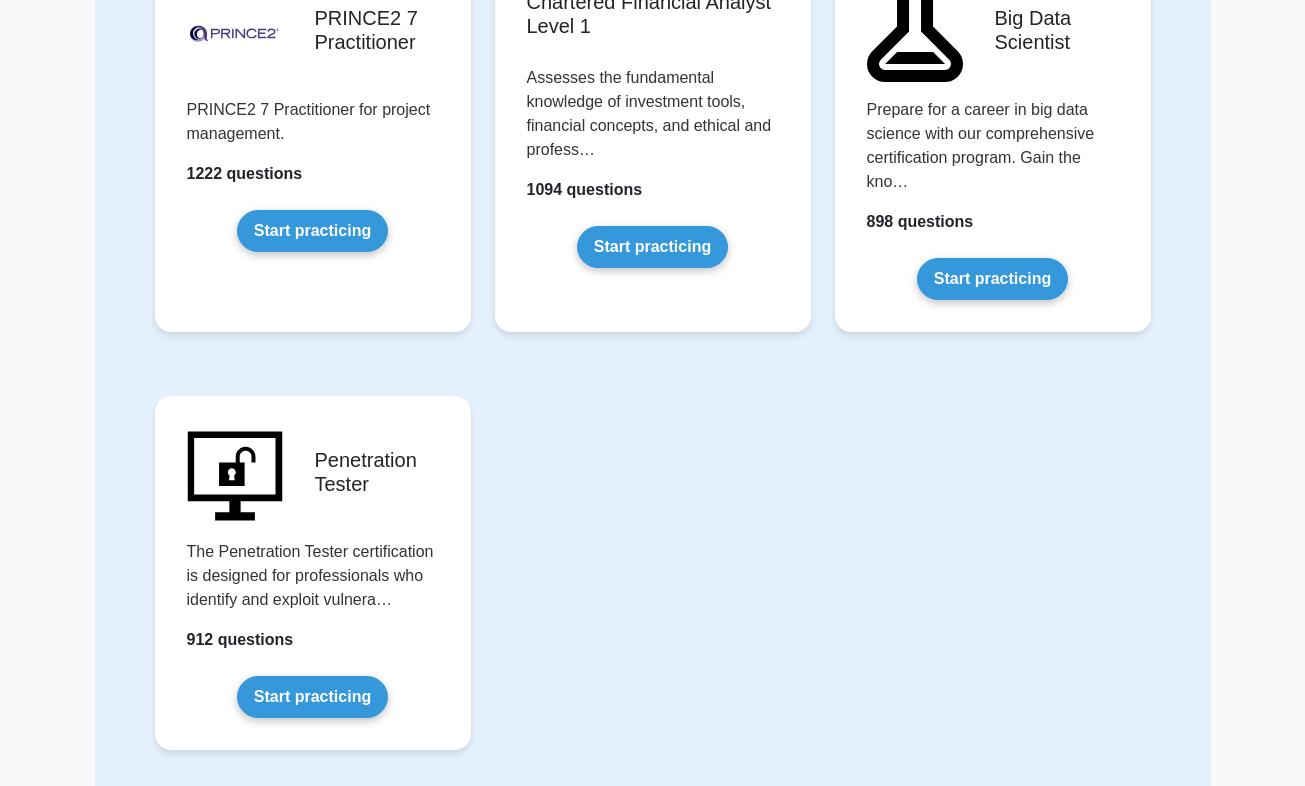 scroll, scrollTop: 4336, scrollLeft: 0, axis: vertical 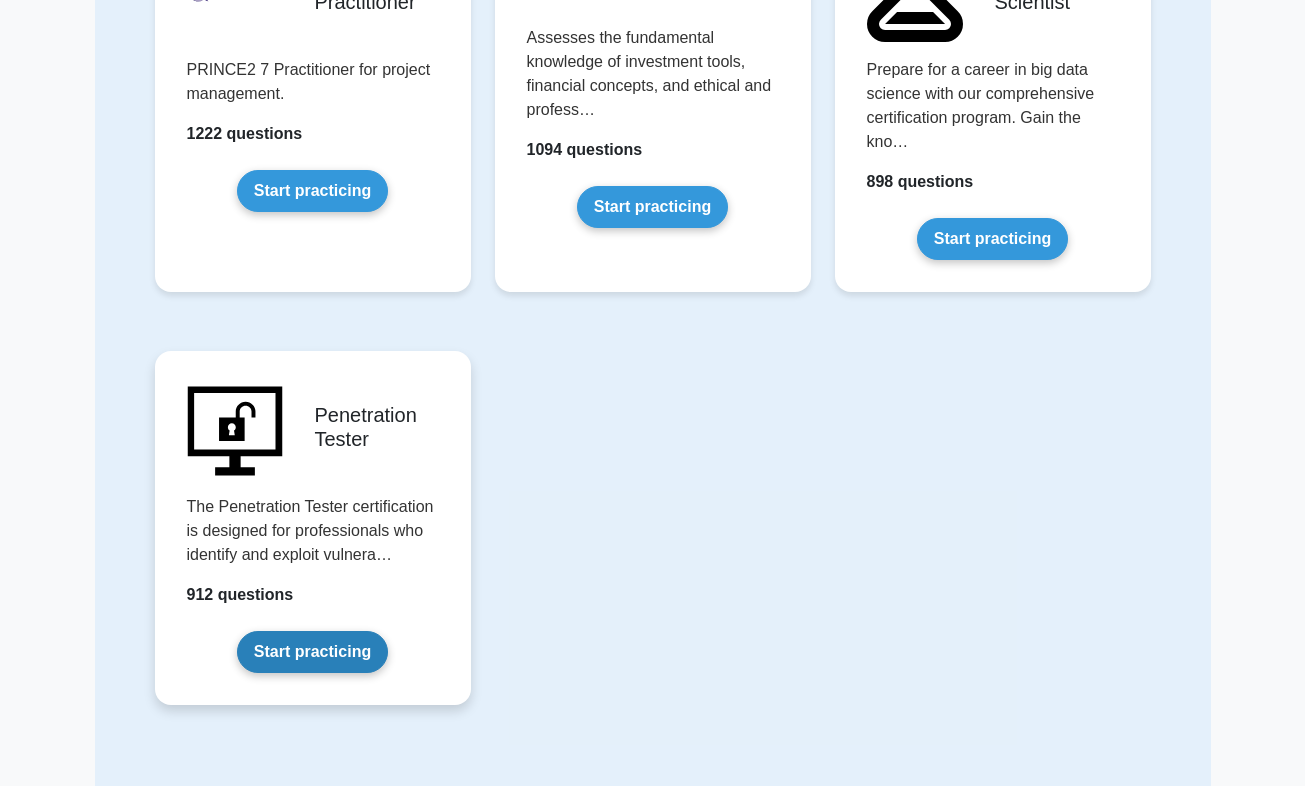 click on "Start practicing" at bounding box center (312, 652) 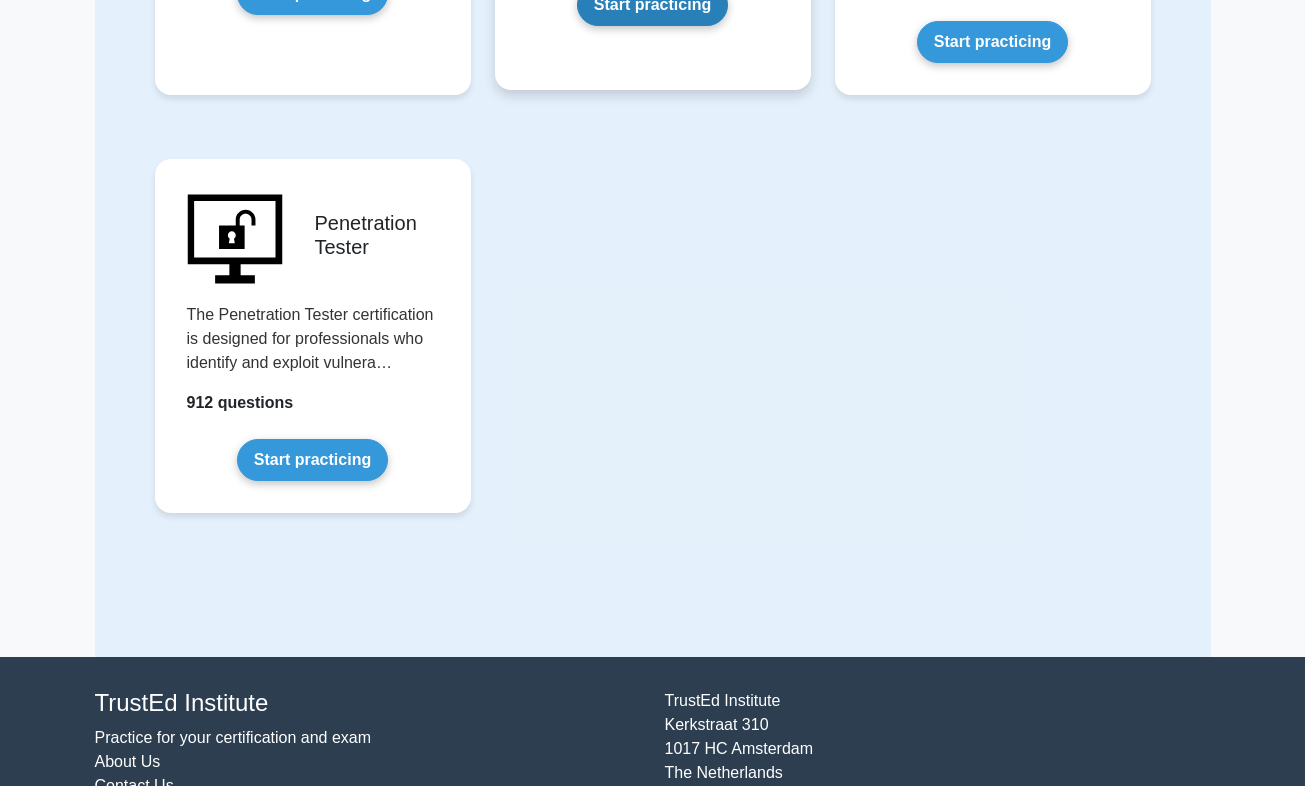 scroll, scrollTop: 4601, scrollLeft: 0, axis: vertical 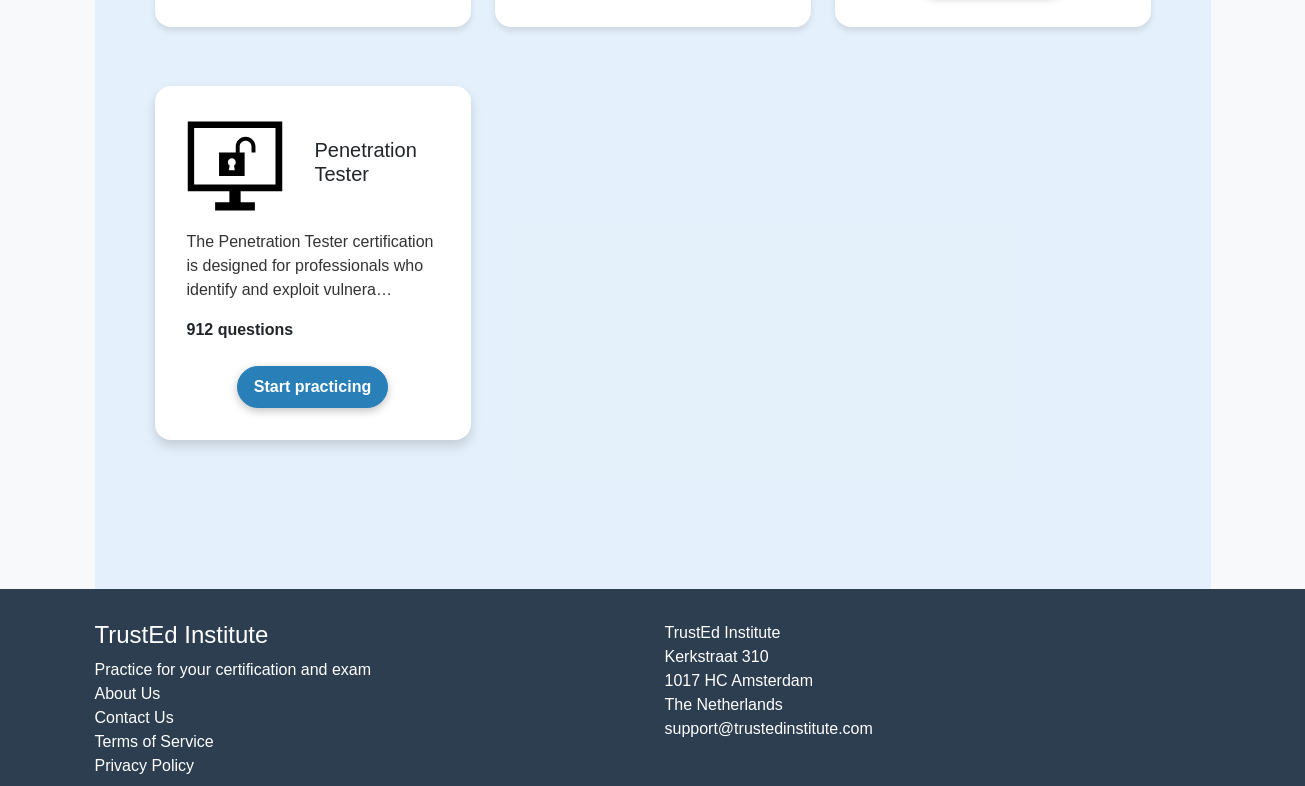 click on "Start practicing" at bounding box center (312, 387) 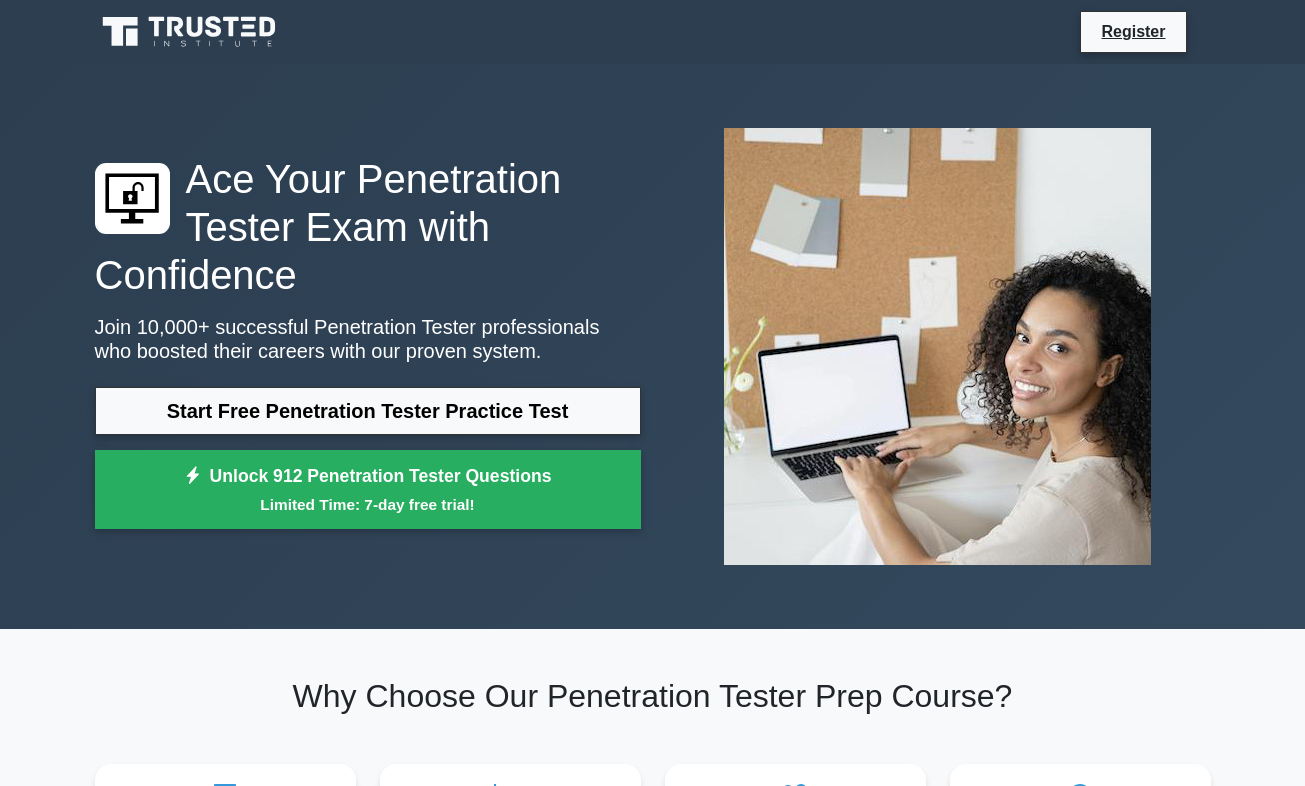 scroll, scrollTop: 0, scrollLeft: 0, axis: both 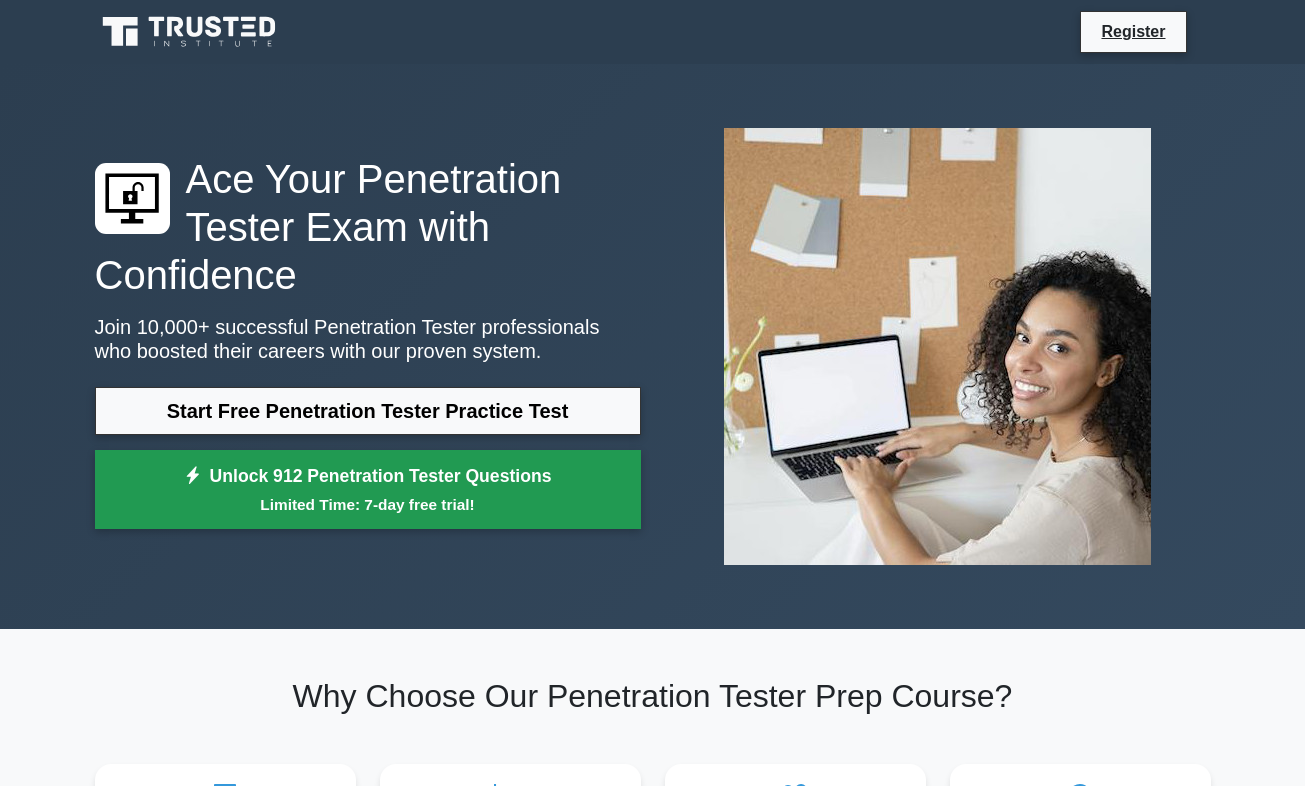 click on "Unlock 912 Penetration Tester Questions
Limited Time: 7-day free trial!" at bounding box center [368, 490] 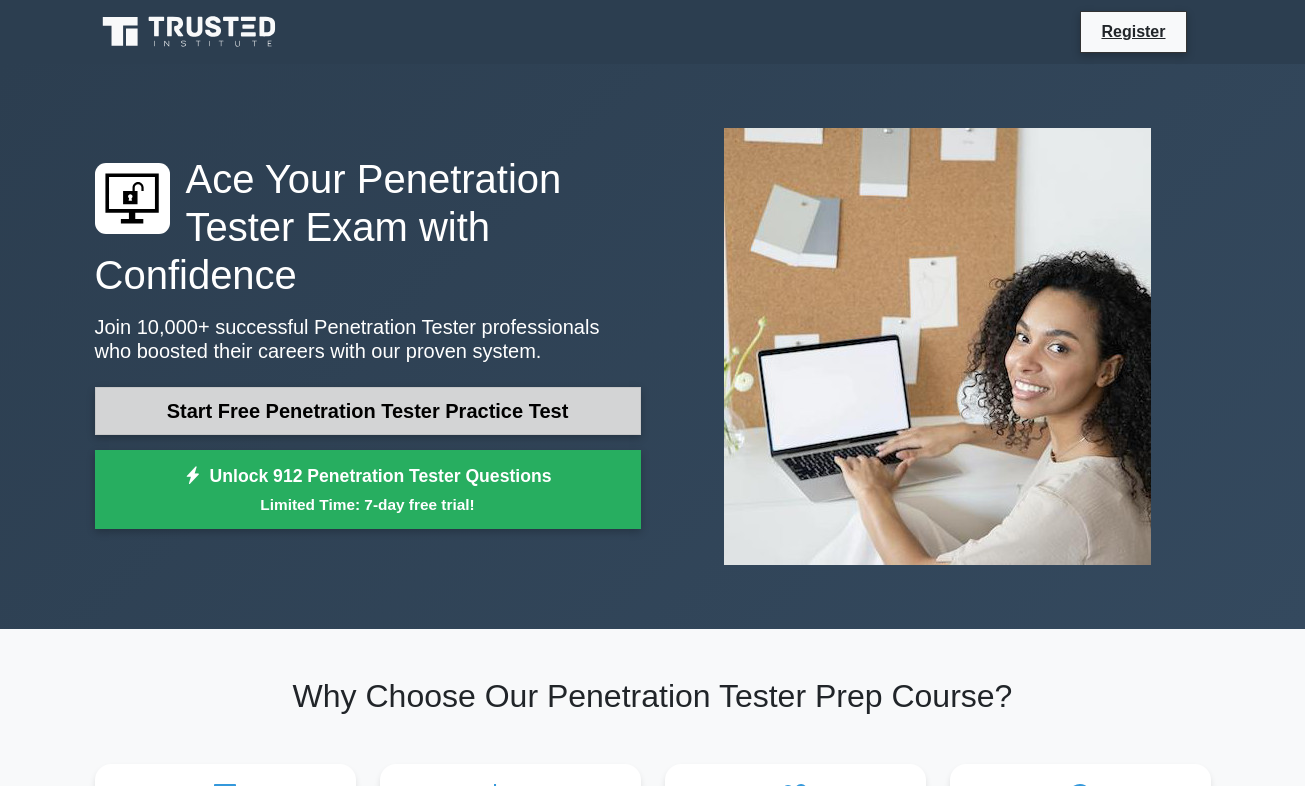 click on "Start Free Penetration Tester Practice Test" at bounding box center [368, 411] 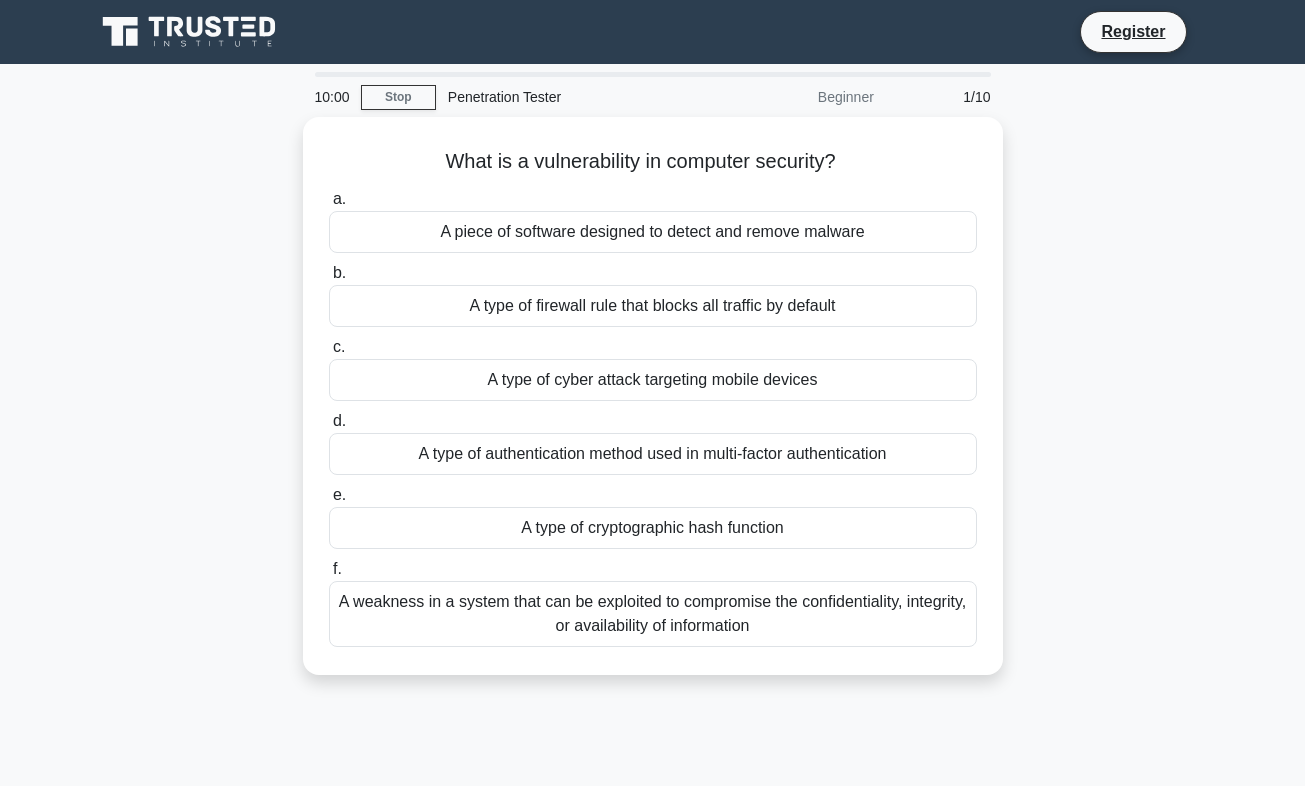 scroll, scrollTop: 0, scrollLeft: 0, axis: both 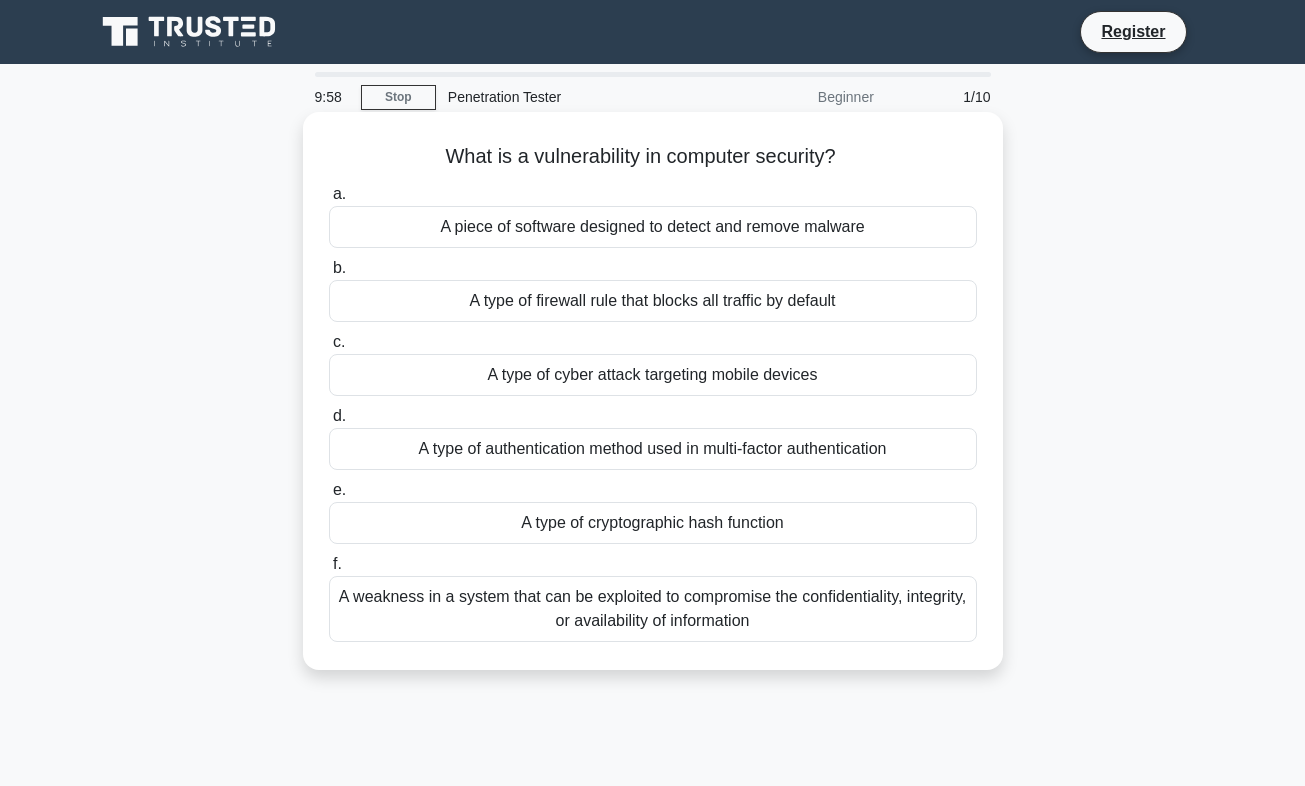click on "A piece of software designed to detect and remove malware" at bounding box center [653, 227] 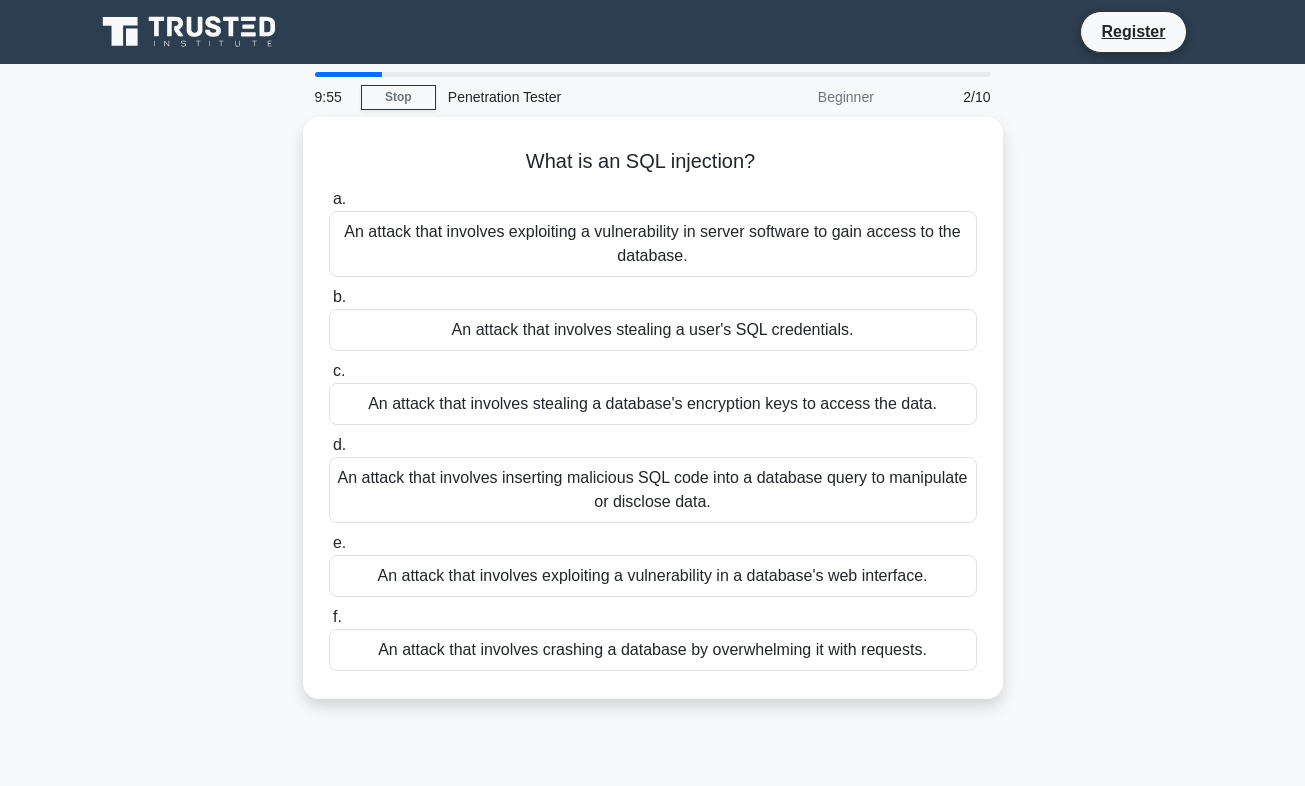 scroll, scrollTop: 3, scrollLeft: 0, axis: vertical 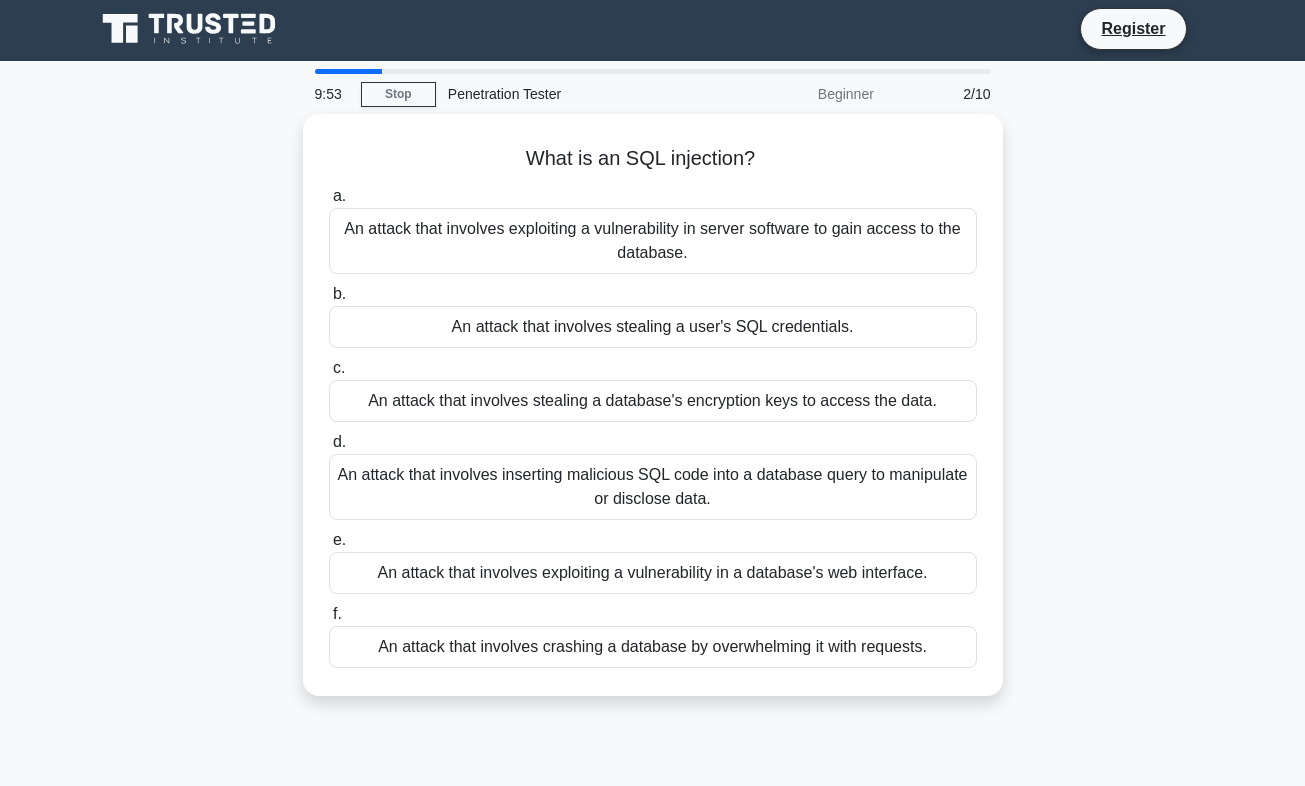 drag, startPoint x: 157, startPoint y: 514, endPoint x: 289, endPoint y: 394, distance: 178.39282 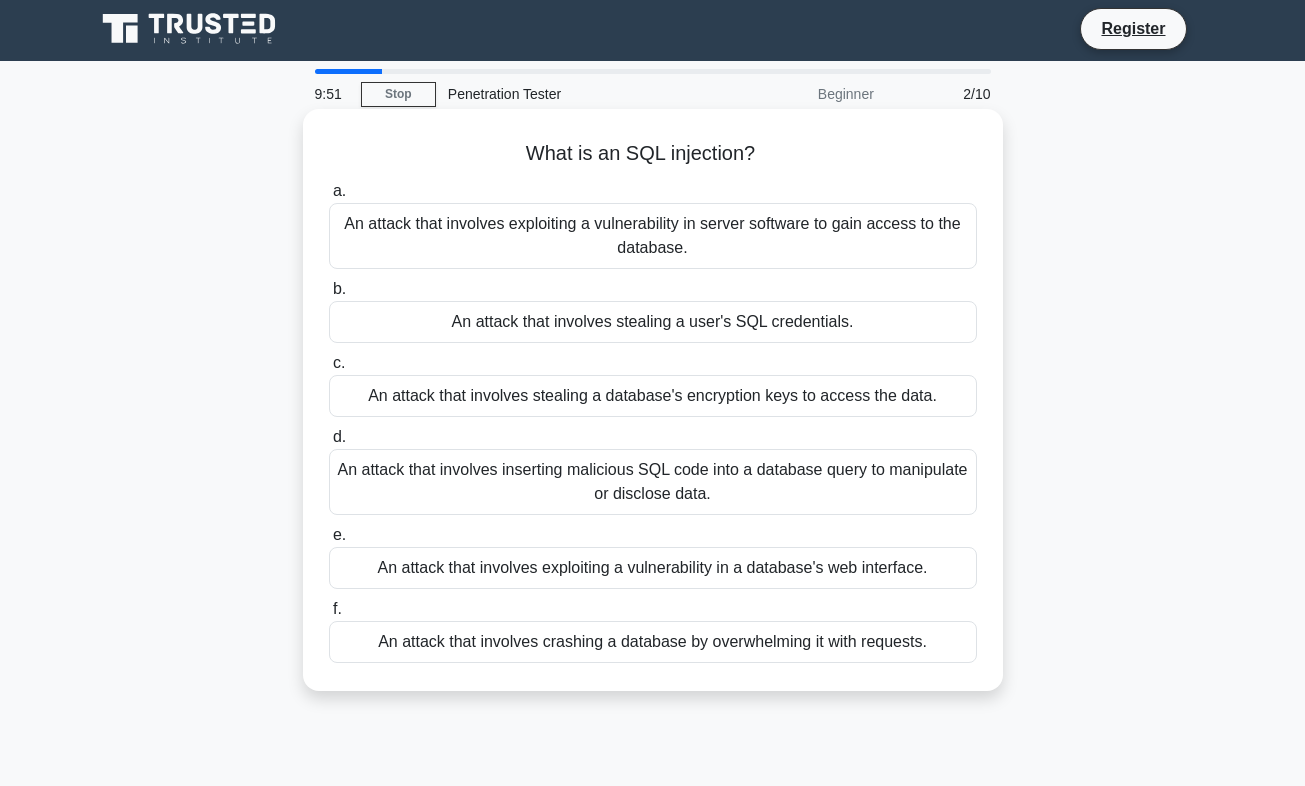 click on "What is an SQL injection?
.spinner_0XTQ{transform-origin:center;animation:spinner_y6GP .75s linear infinite}@keyframes spinner_y6GP{100%{transform:rotate(360deg)}}
a.
An attack that involves exploiting a vulnerability in server software to gain access to the database.
b." at bounding box center [653, 400] 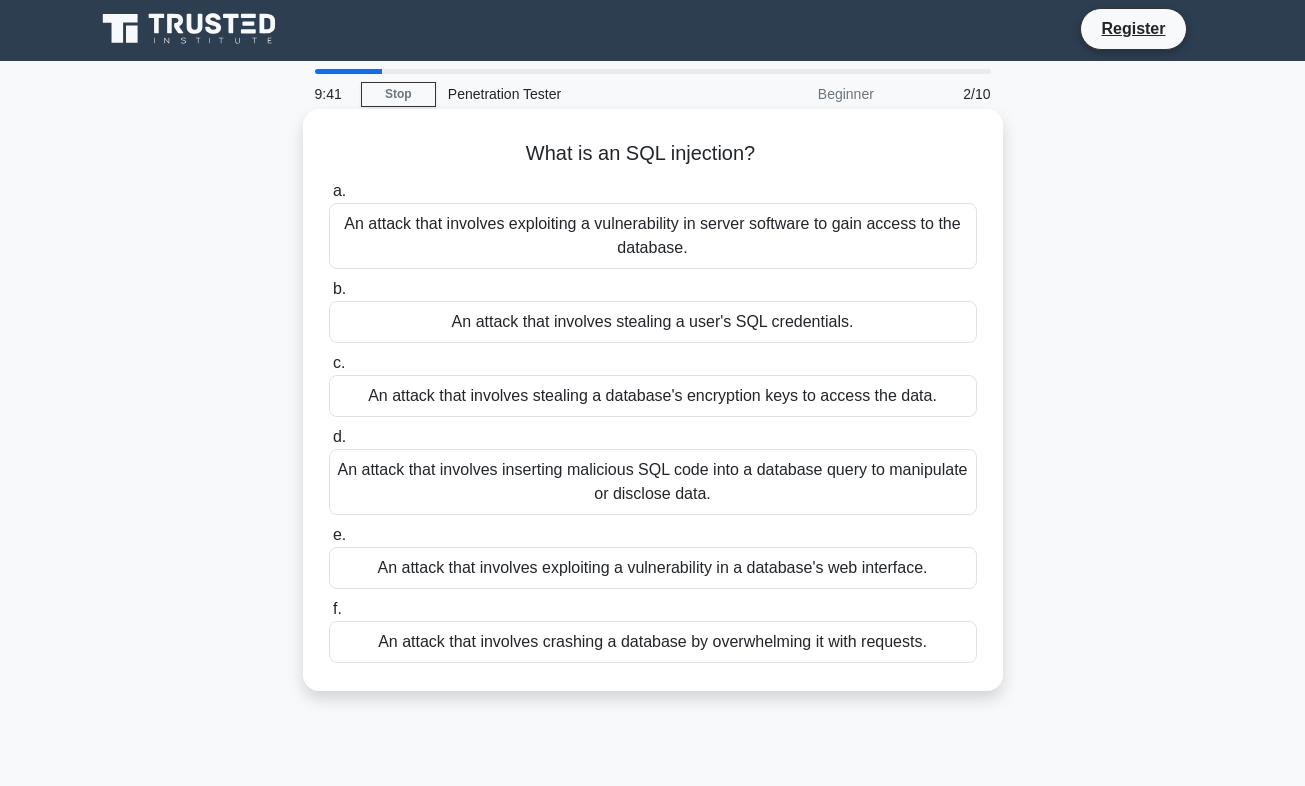 click on "What is an SQL injection?
.spinner_0XTQ{transform-origin:center;animation:spinner_y6GP .75s linear infinite}@keyframes spinner_y6GP{100%{transform:rotate(360deg)}}
a.
An attack that involves exploiting a vulnerability in server software to gain access to the database.
b." at bounding box center (653, 400) 